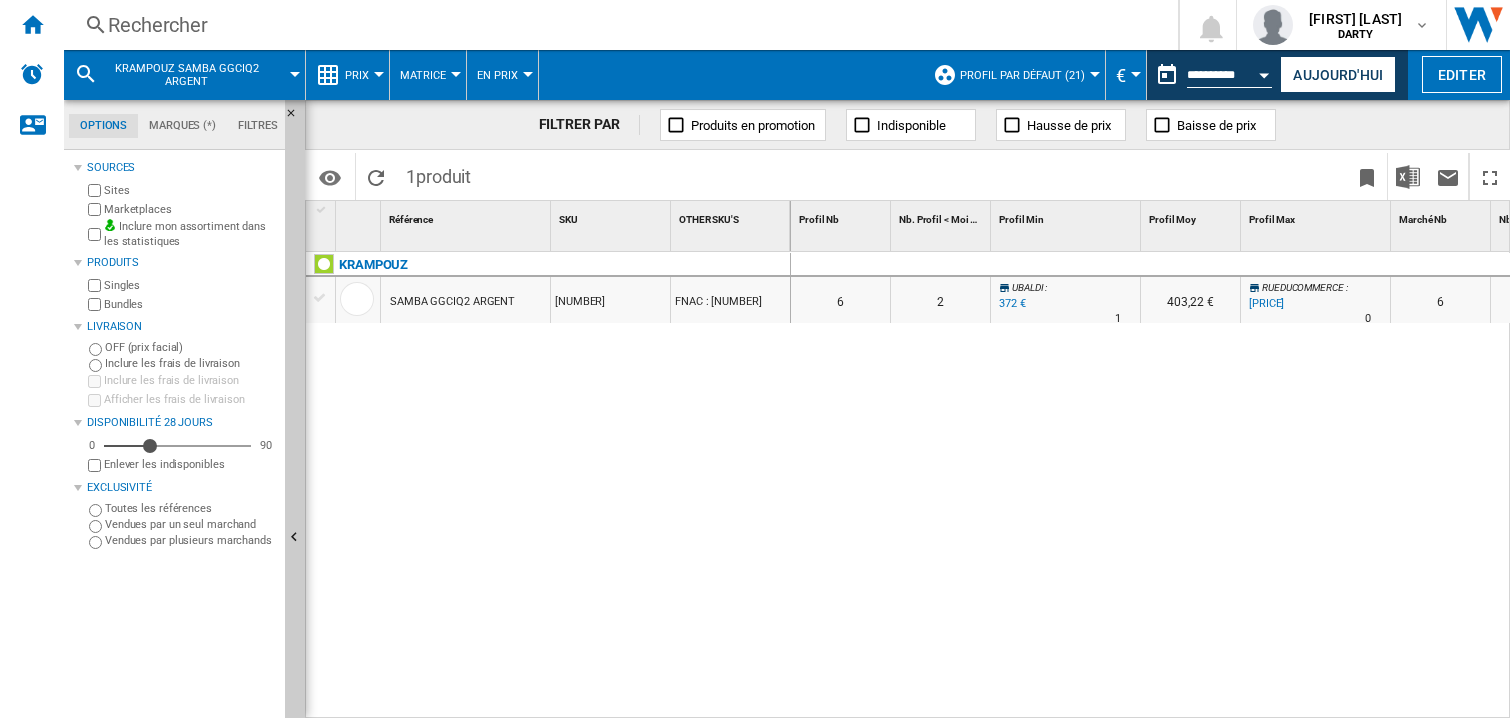 scroll, scrollTop: 0, scrollLeft: 0, axis: both 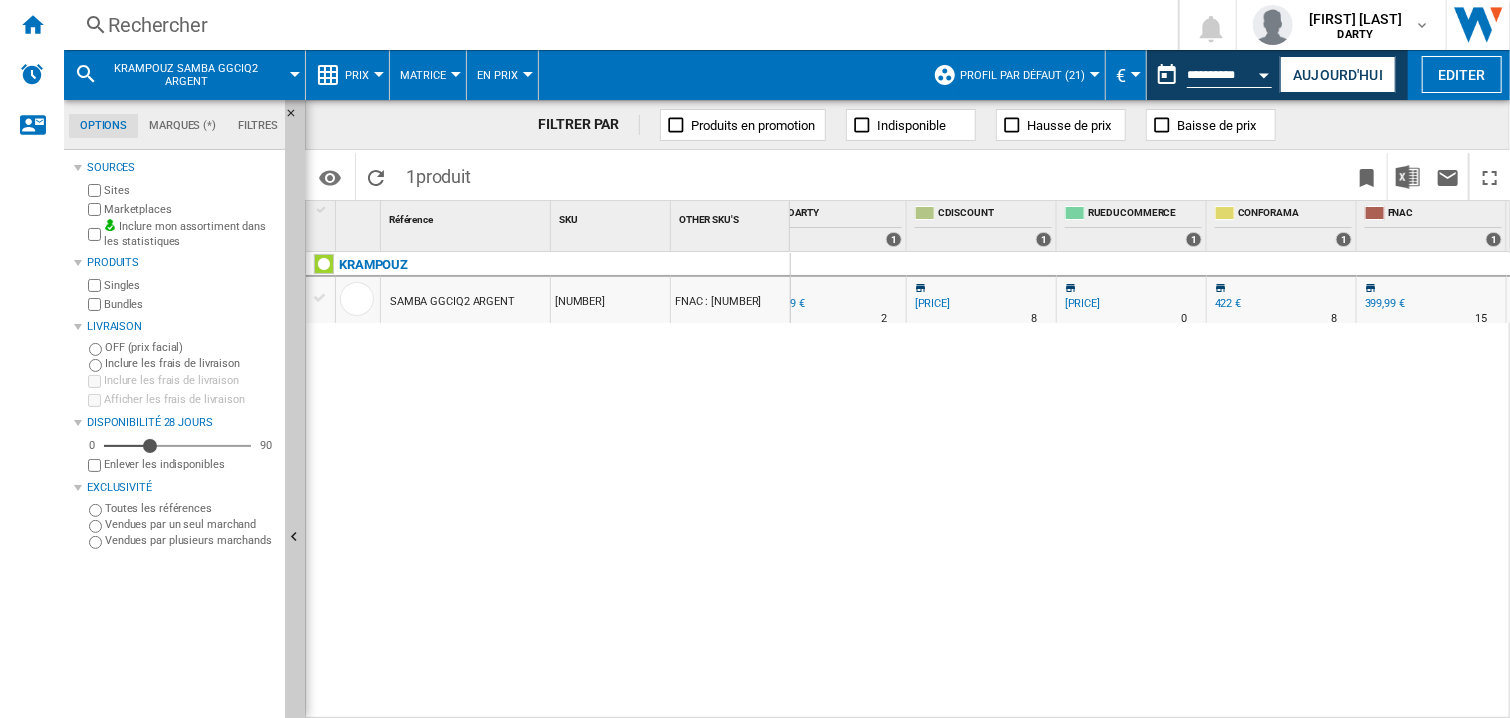 click at bounding box center [1265, 75] 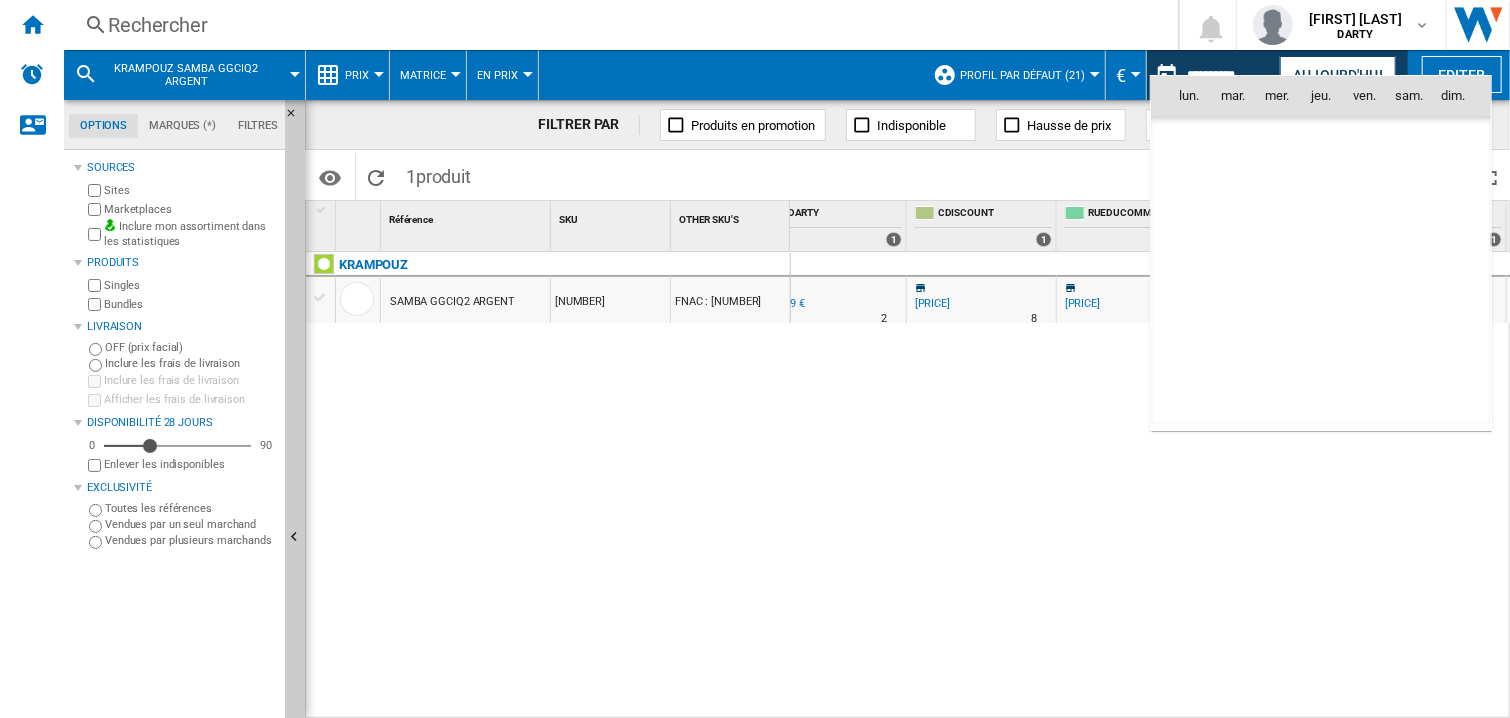 scroll, scrollTop: 6360, scrollLeft: 0, axis: vertical 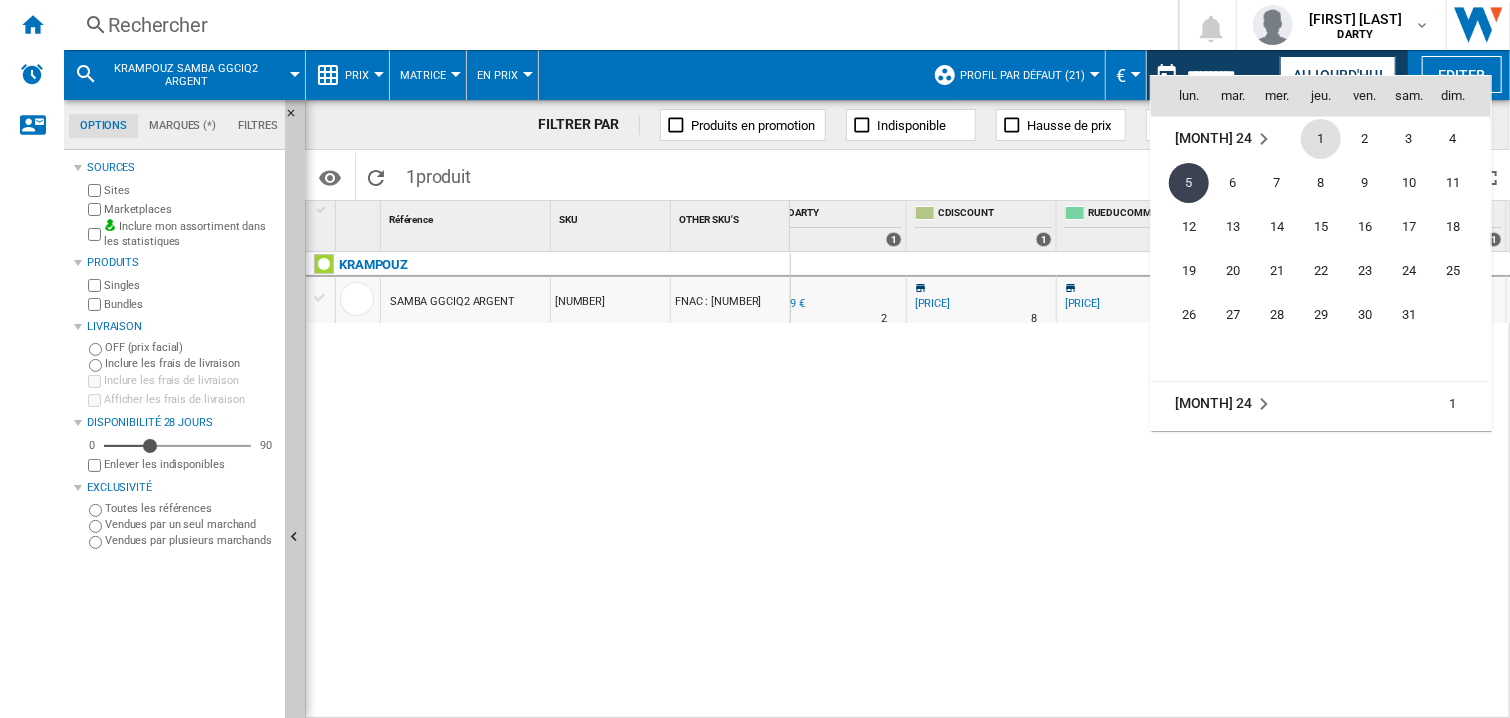 click on "1" at bounding box center (1321, 139) 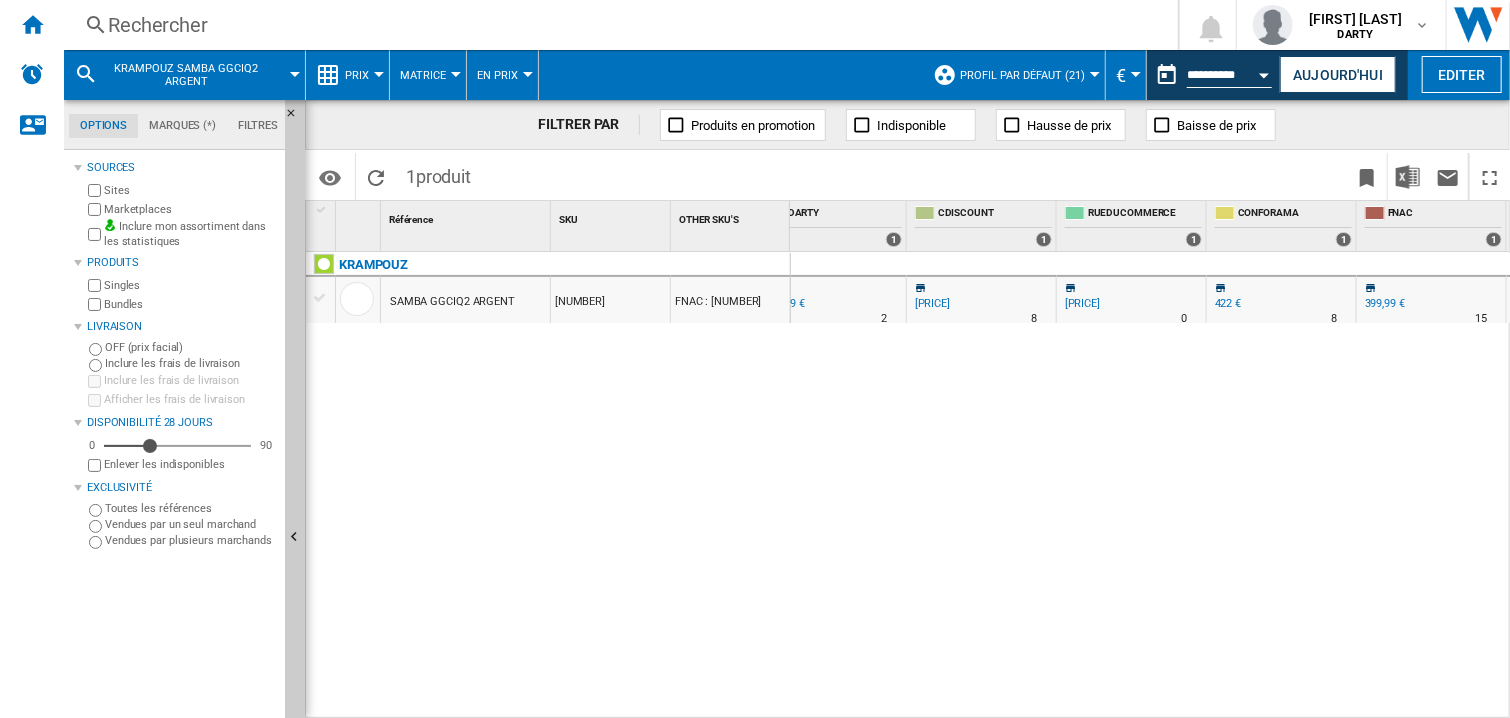 type on "**********" 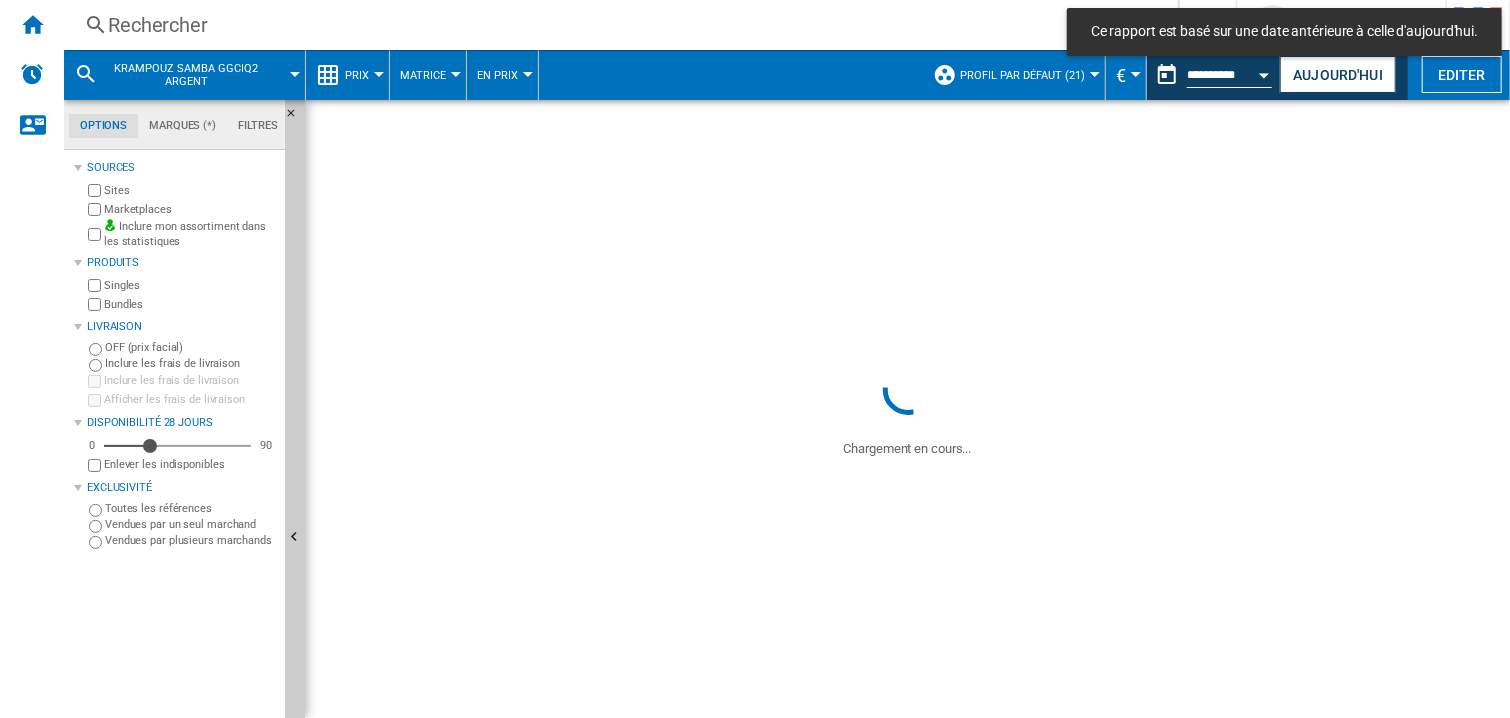 click on "Rechercher
Rechercher
0
armelle
retz
DARTY
FNAC
DARTY" at bounding box center (787, 25) 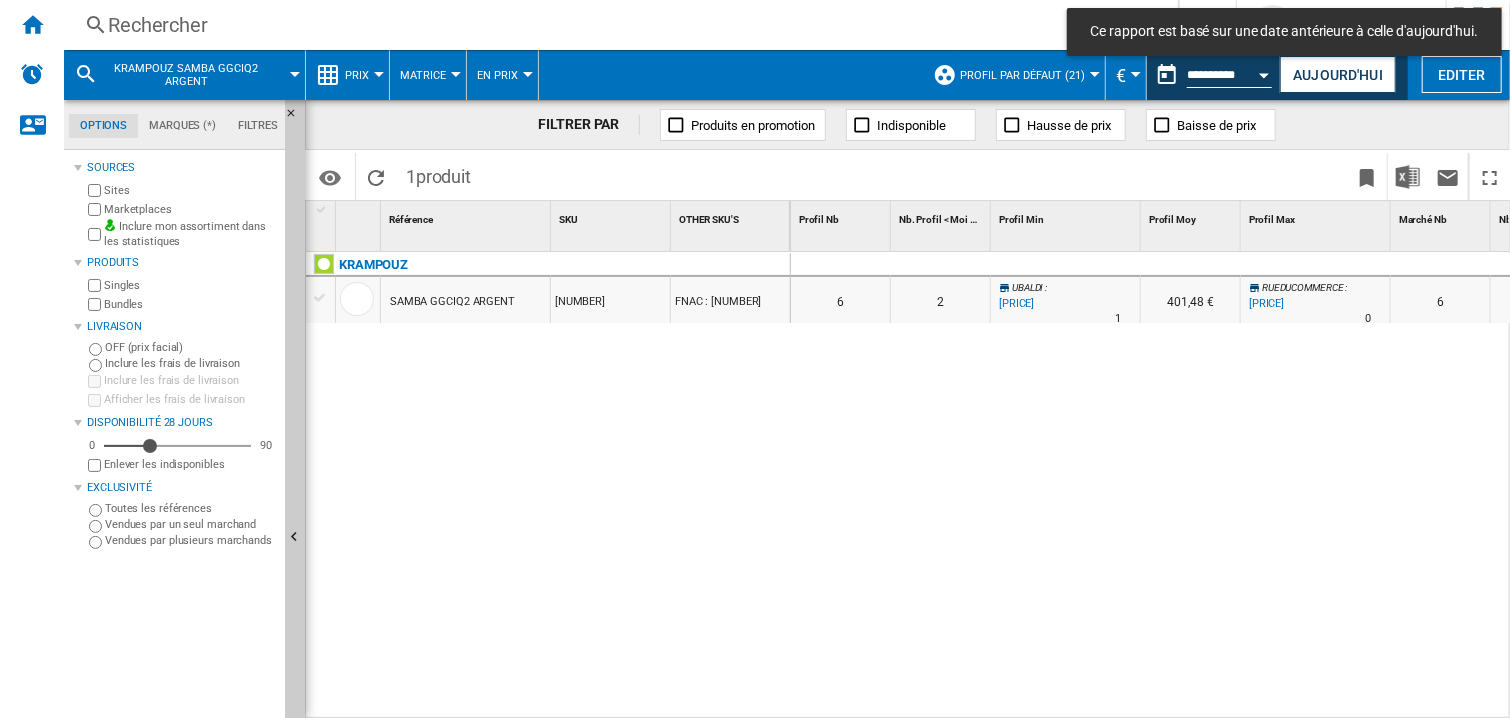click on "Rechercher" at bounding box center [617, 25] 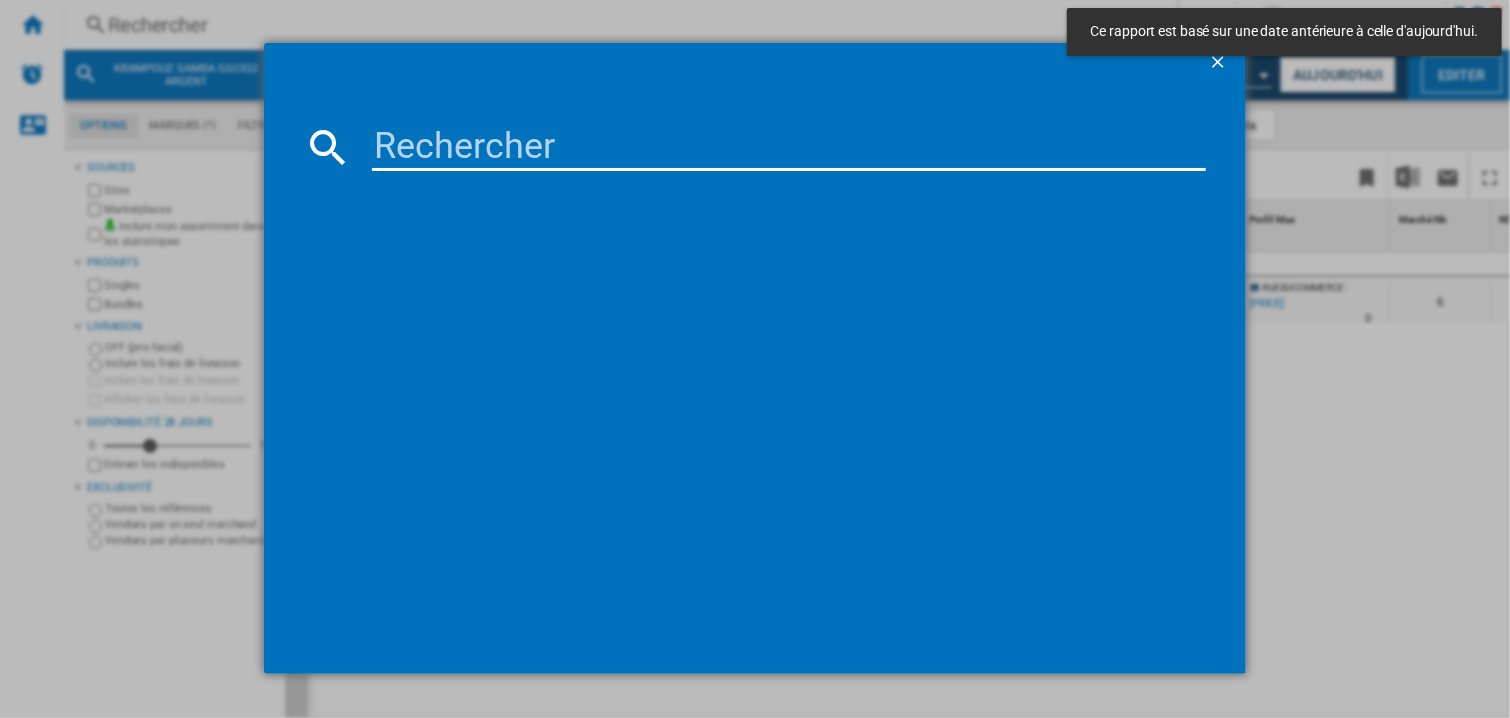 type on "1354426" 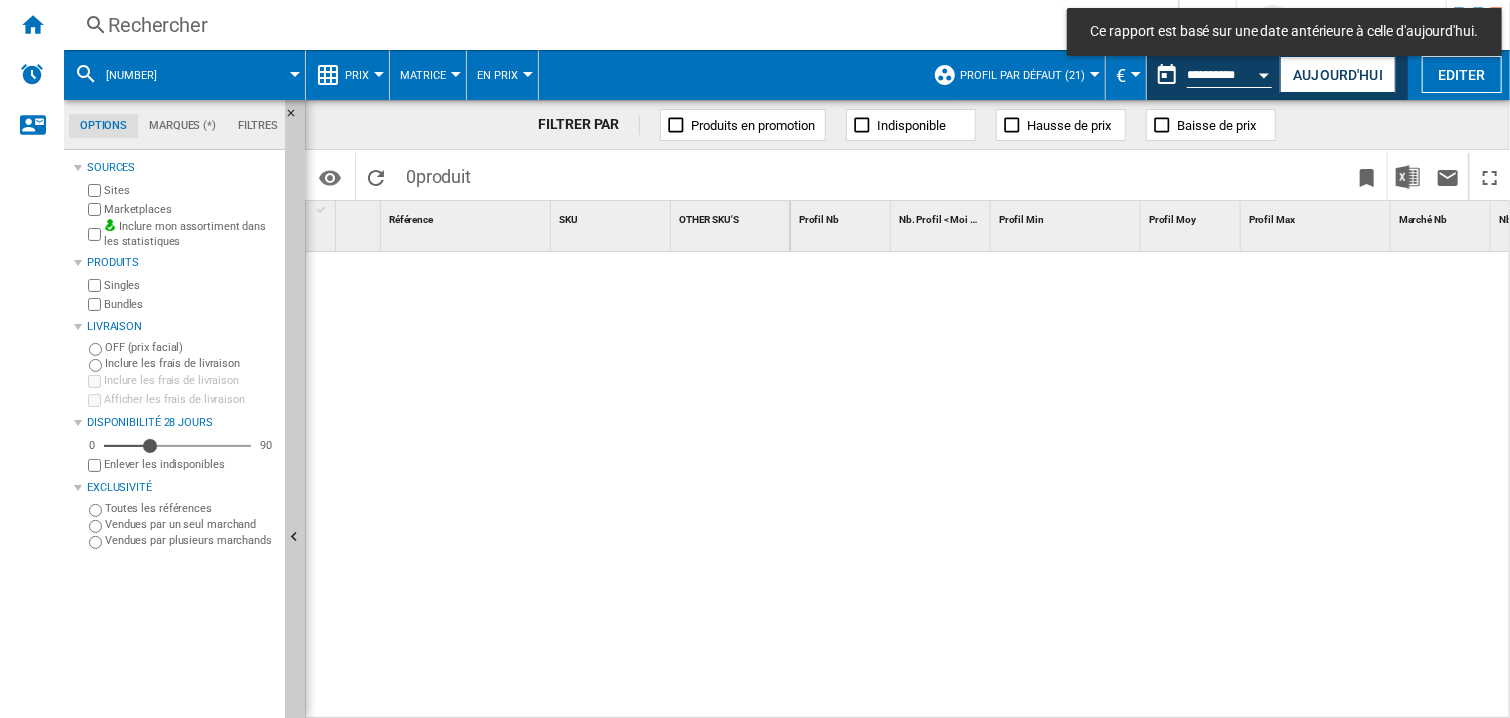 click at bounding box center (1151, 486) 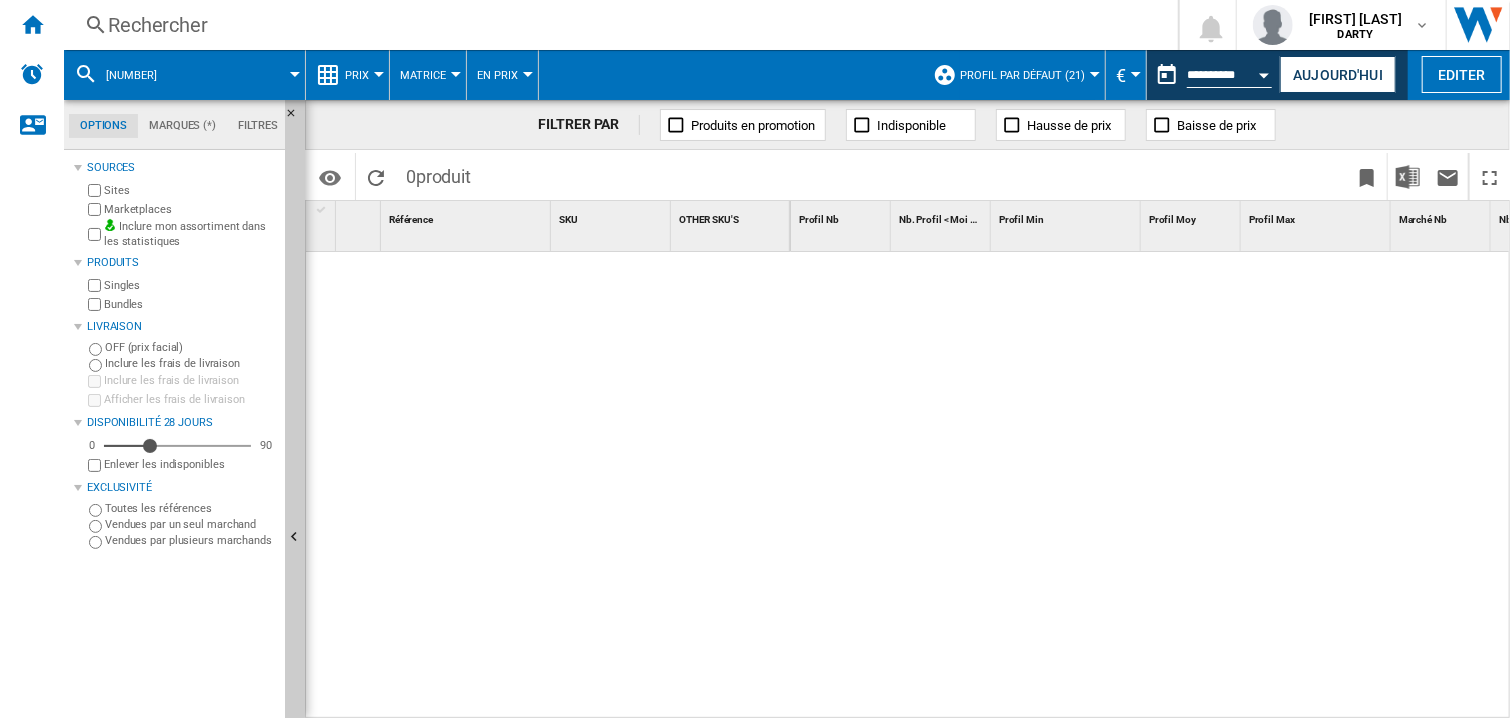 click at bounding box center [1151, 486] 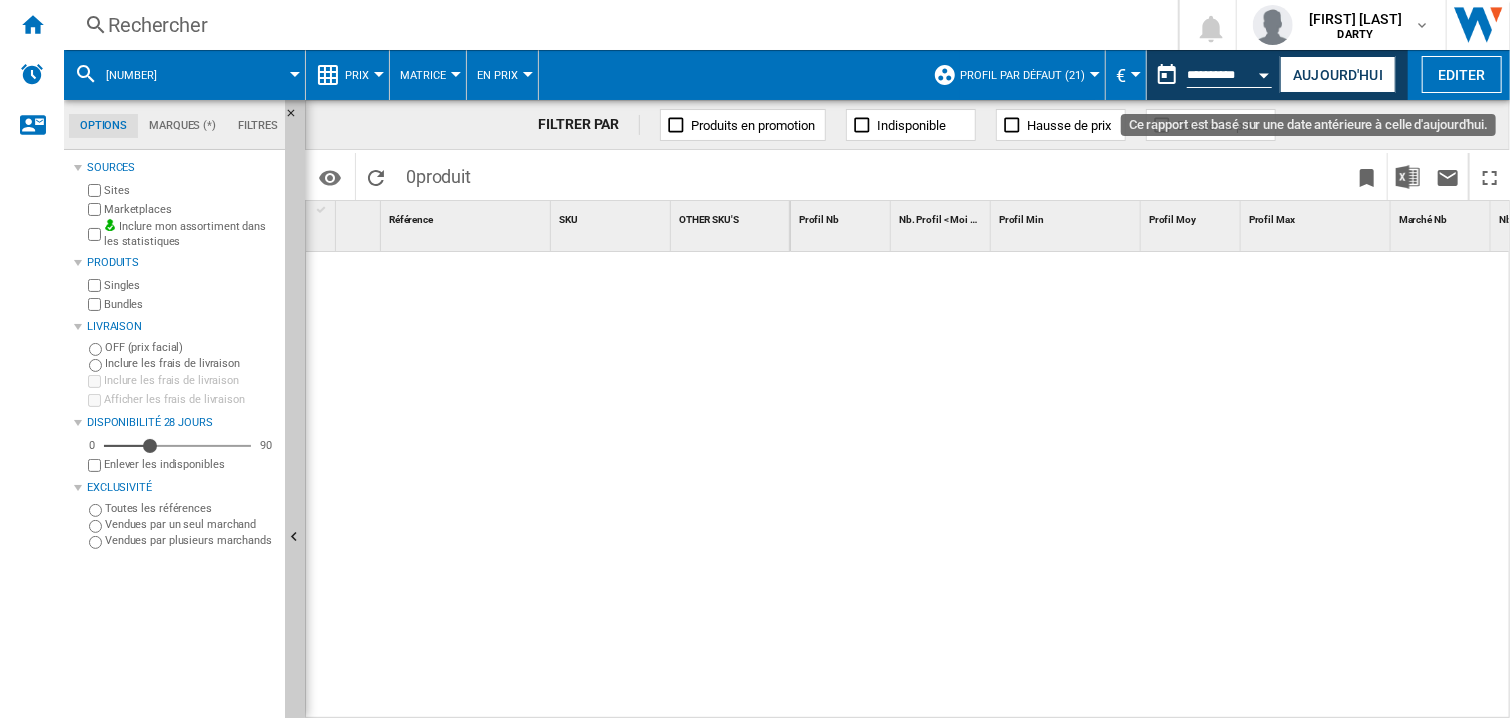 click at bounding box center (1265, 75) 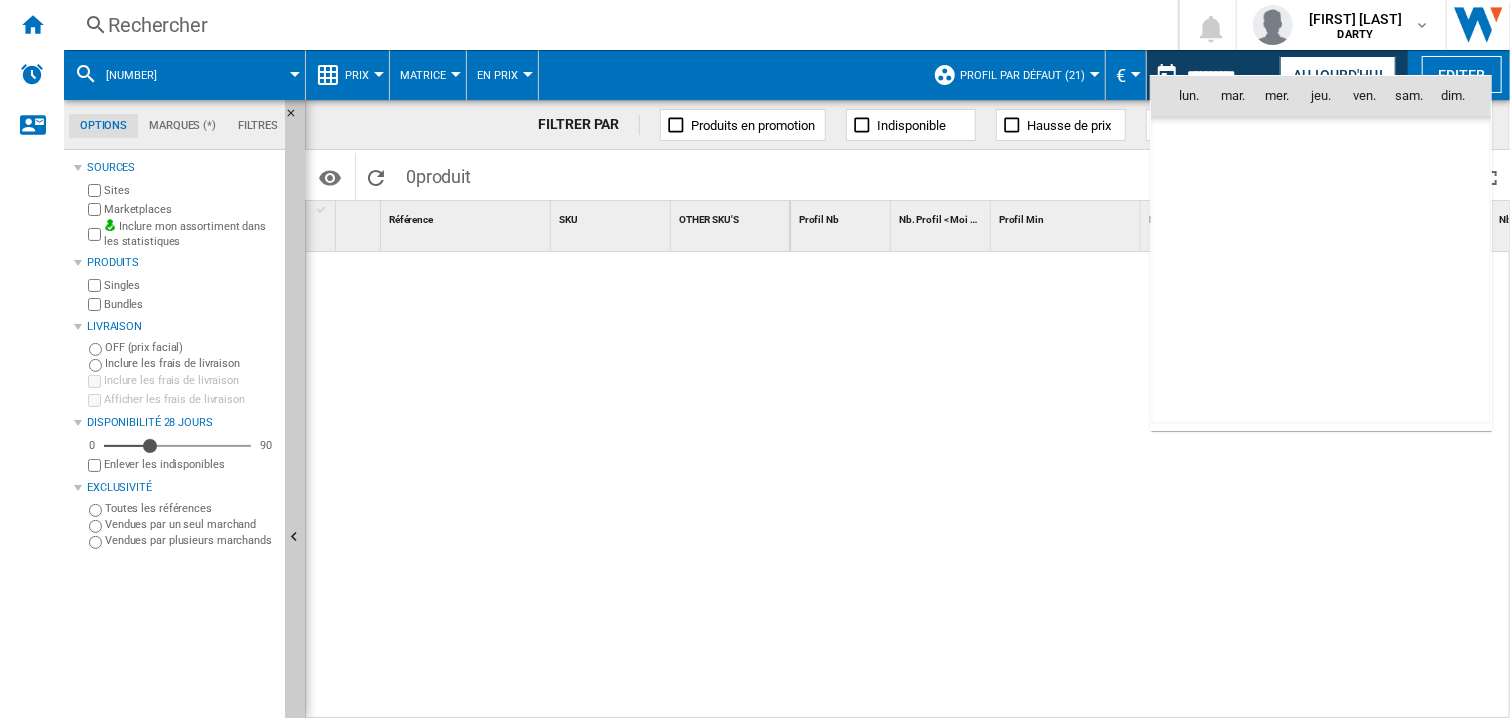 scroll, scrollTop: 6360, scrollLeft: 0, axis: vertical 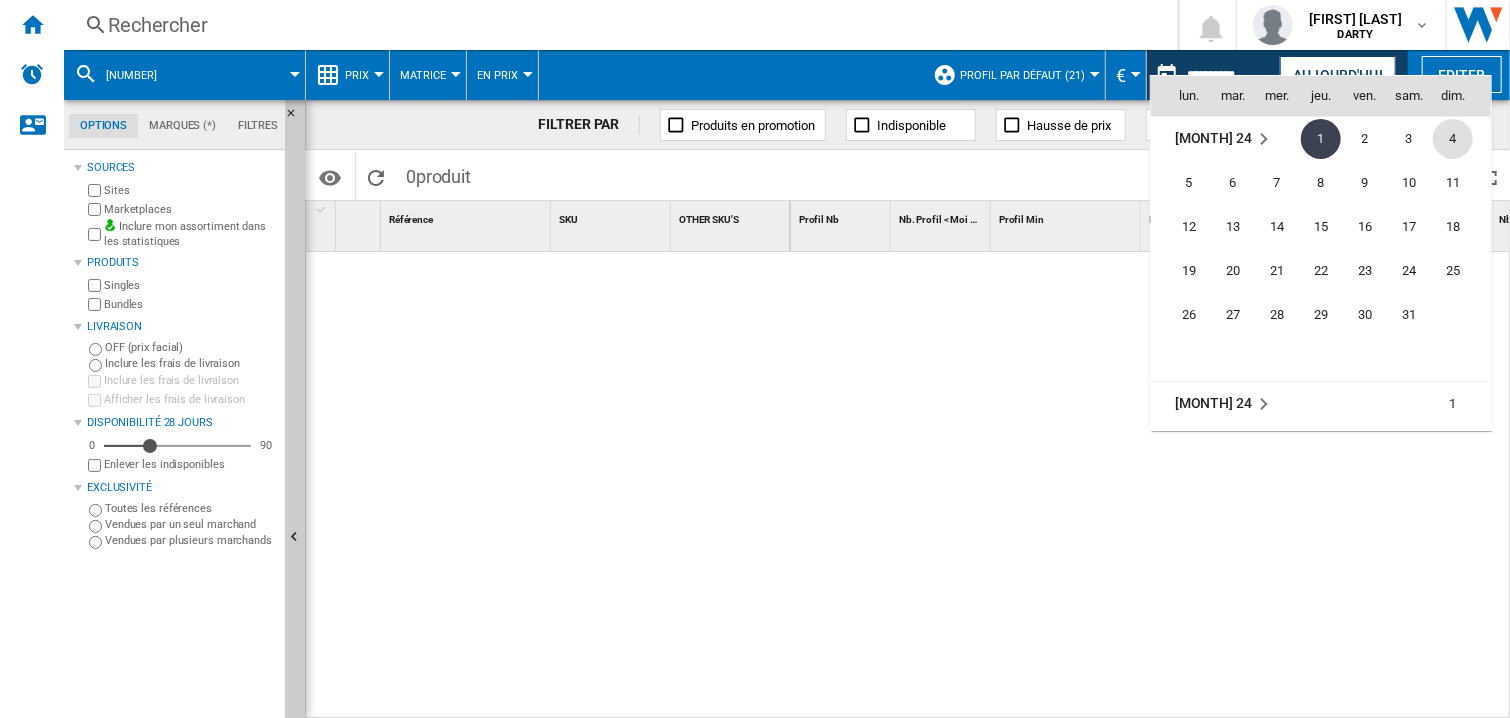 click on "4" at bounding box center [1453, 139] 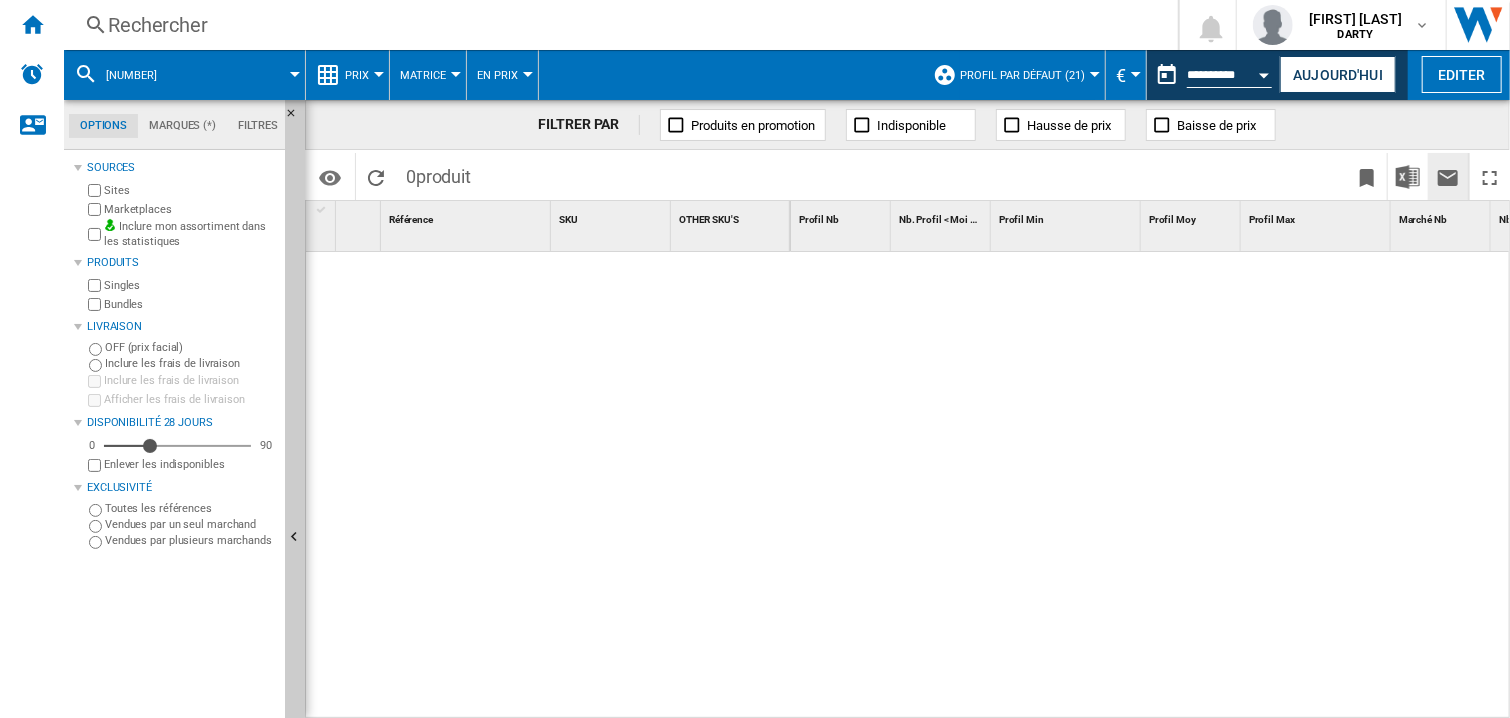type on "**********" 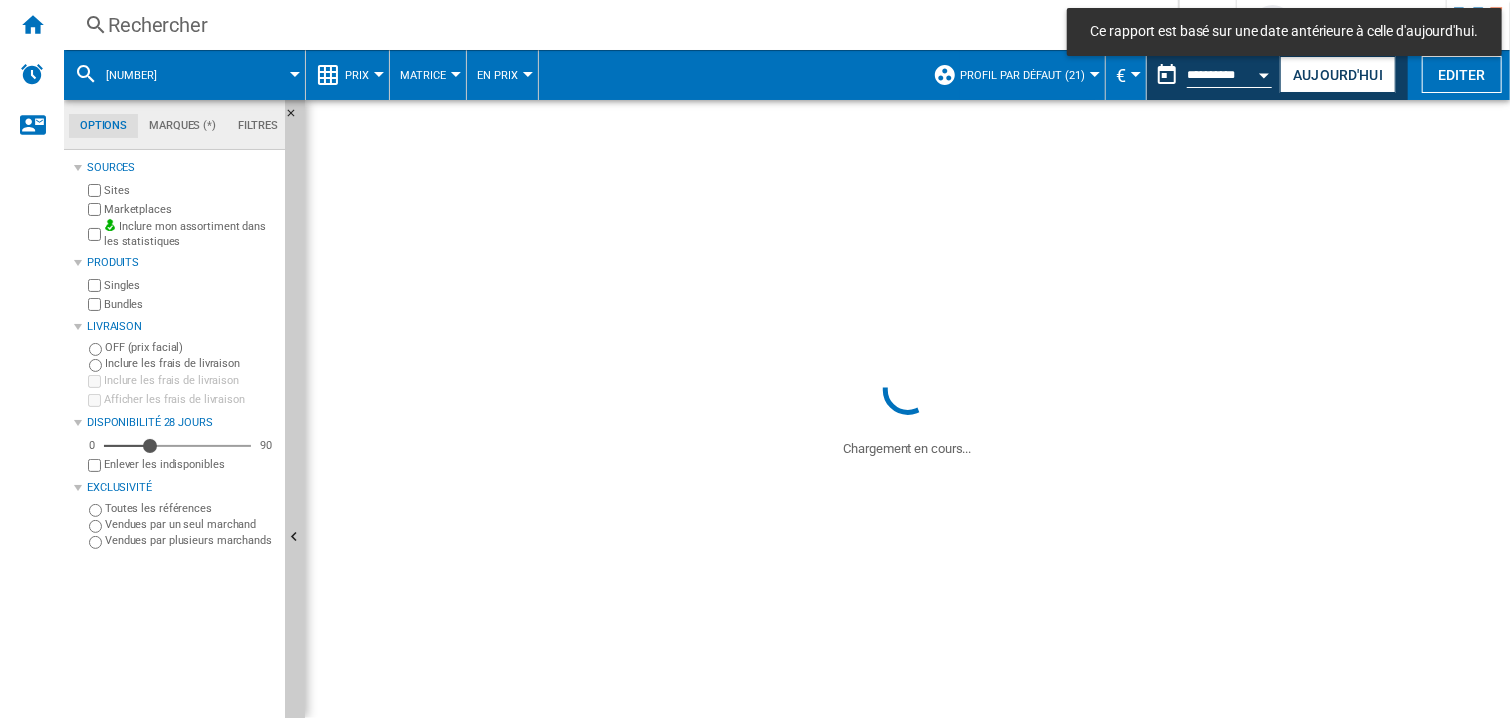 click on "Rechercher" at bounding box center [617, 25] 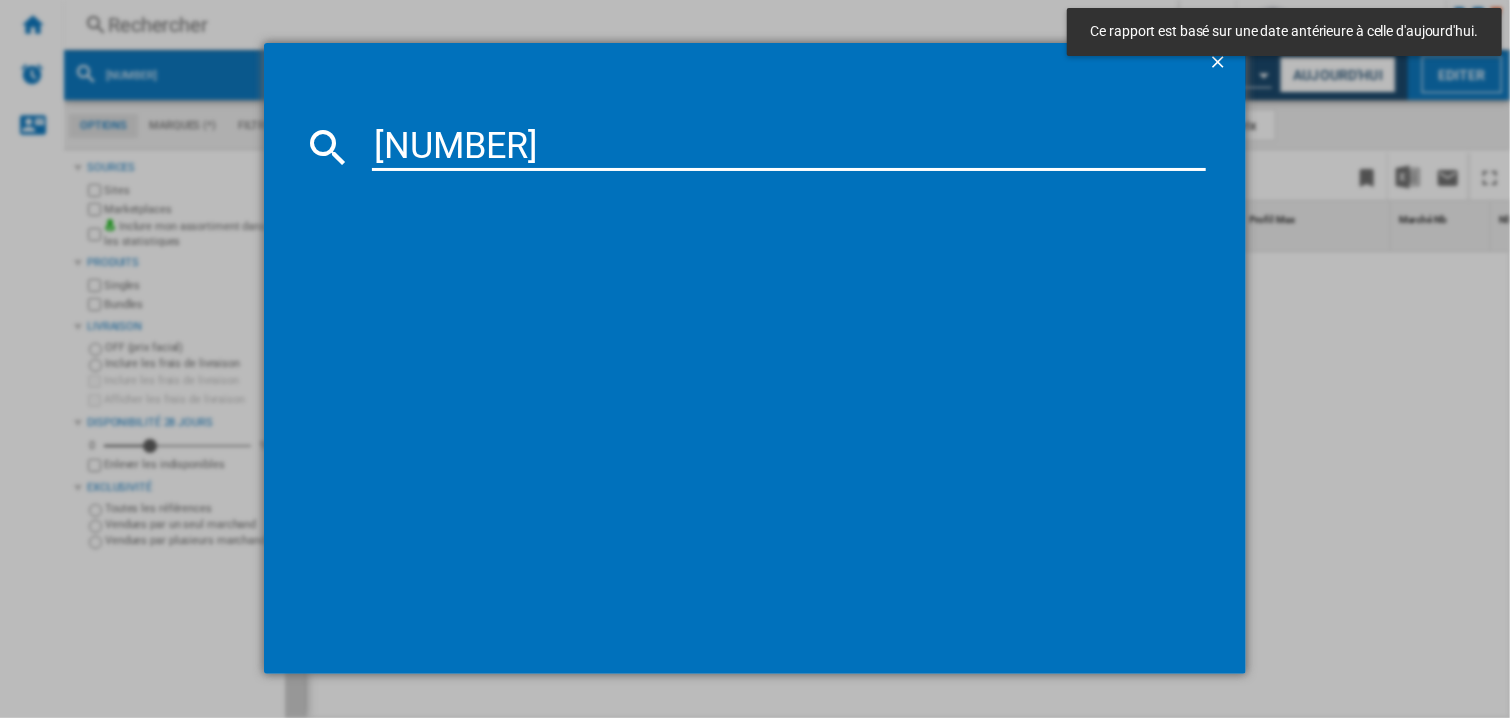 type on "[NUMBER]" 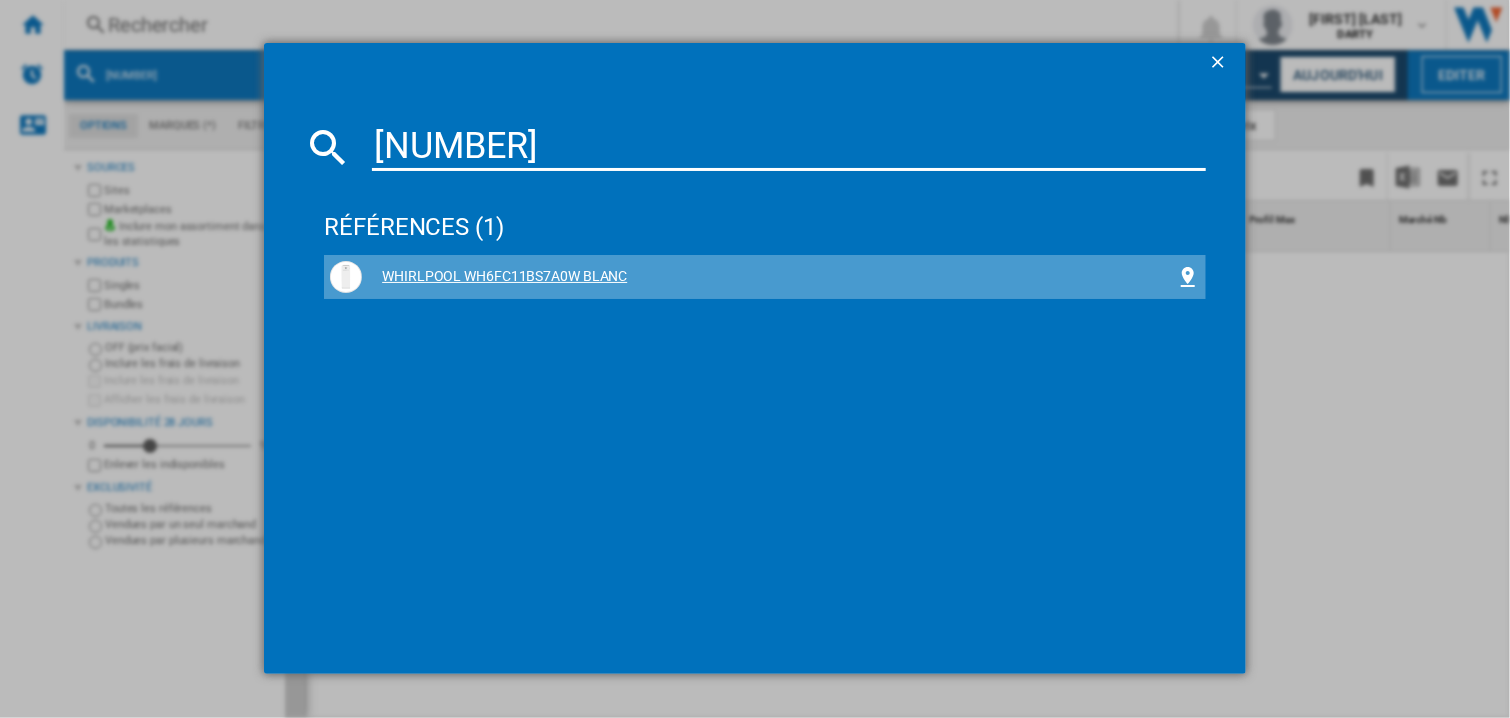 click on "WHIRLPOOL WH6FC11BS7A0W BLANC" at bounding box center [769, 277] 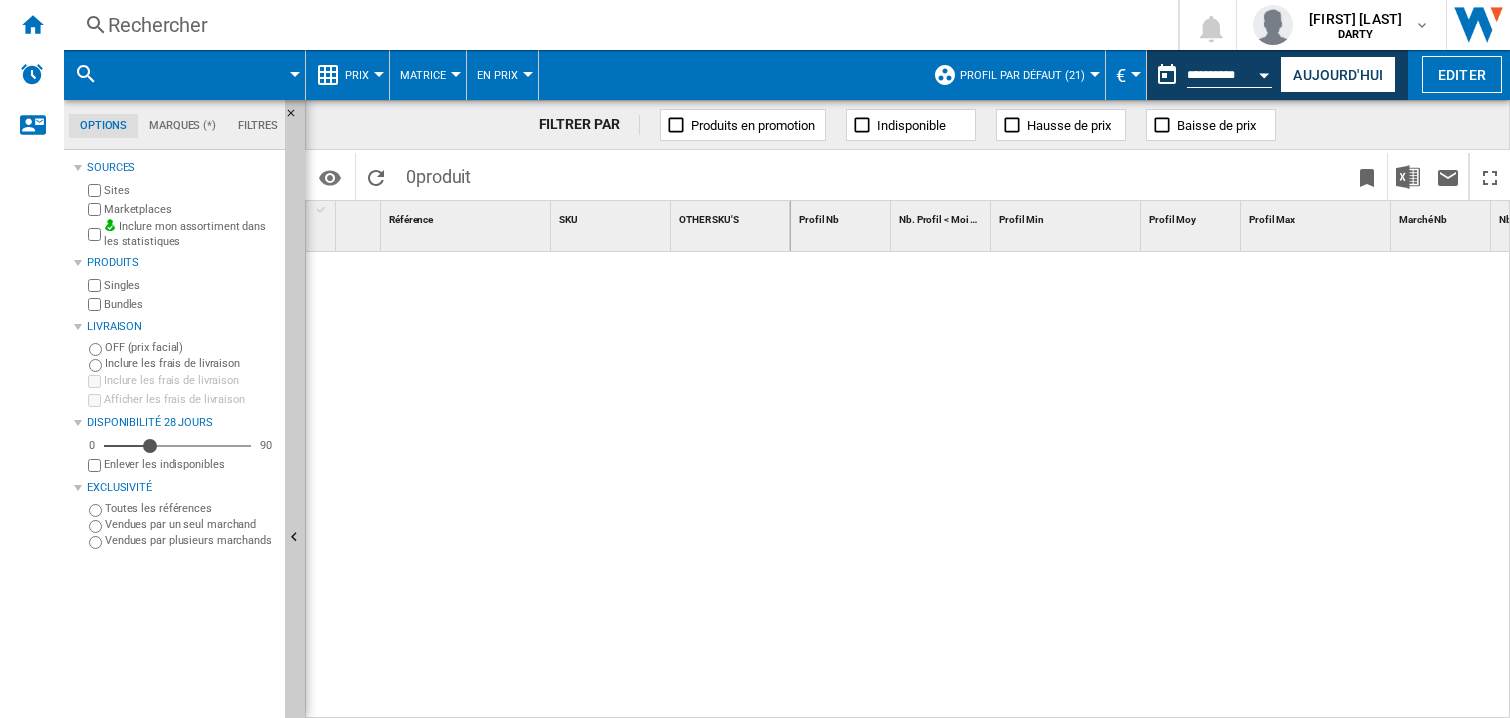 scroll, scrollTop: 0, scrollLeft: 0, axis: both 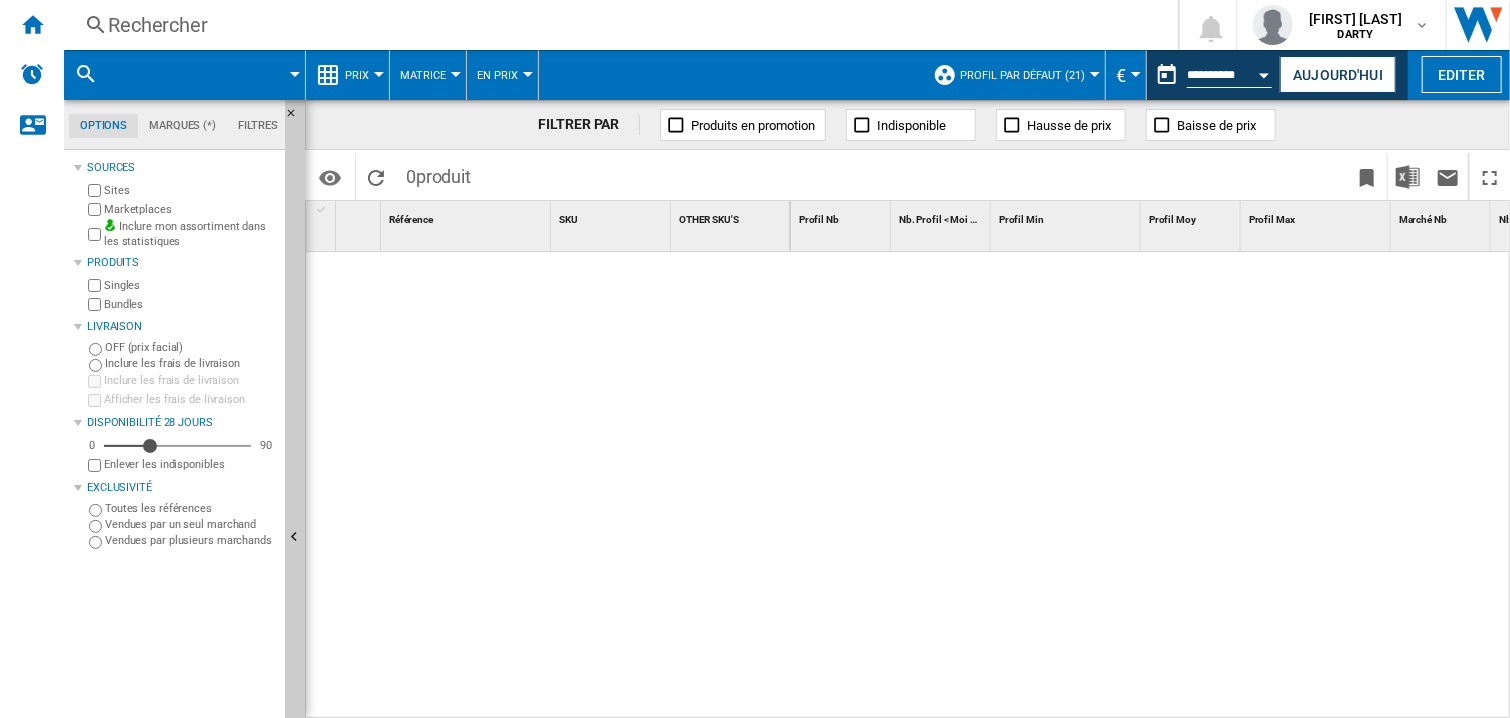 click on "Rechercher" at bounding box center (617, 25) 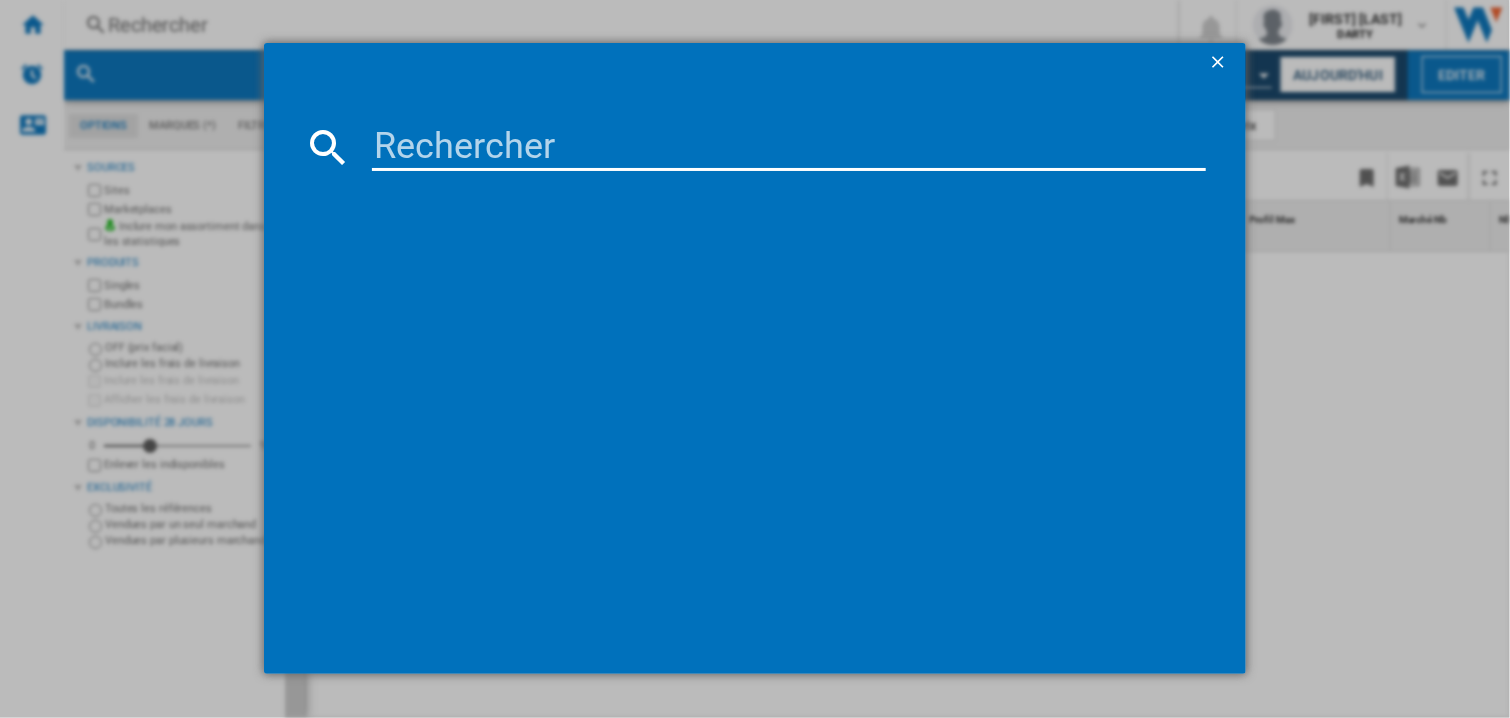 click at bounding box center [789, 147] 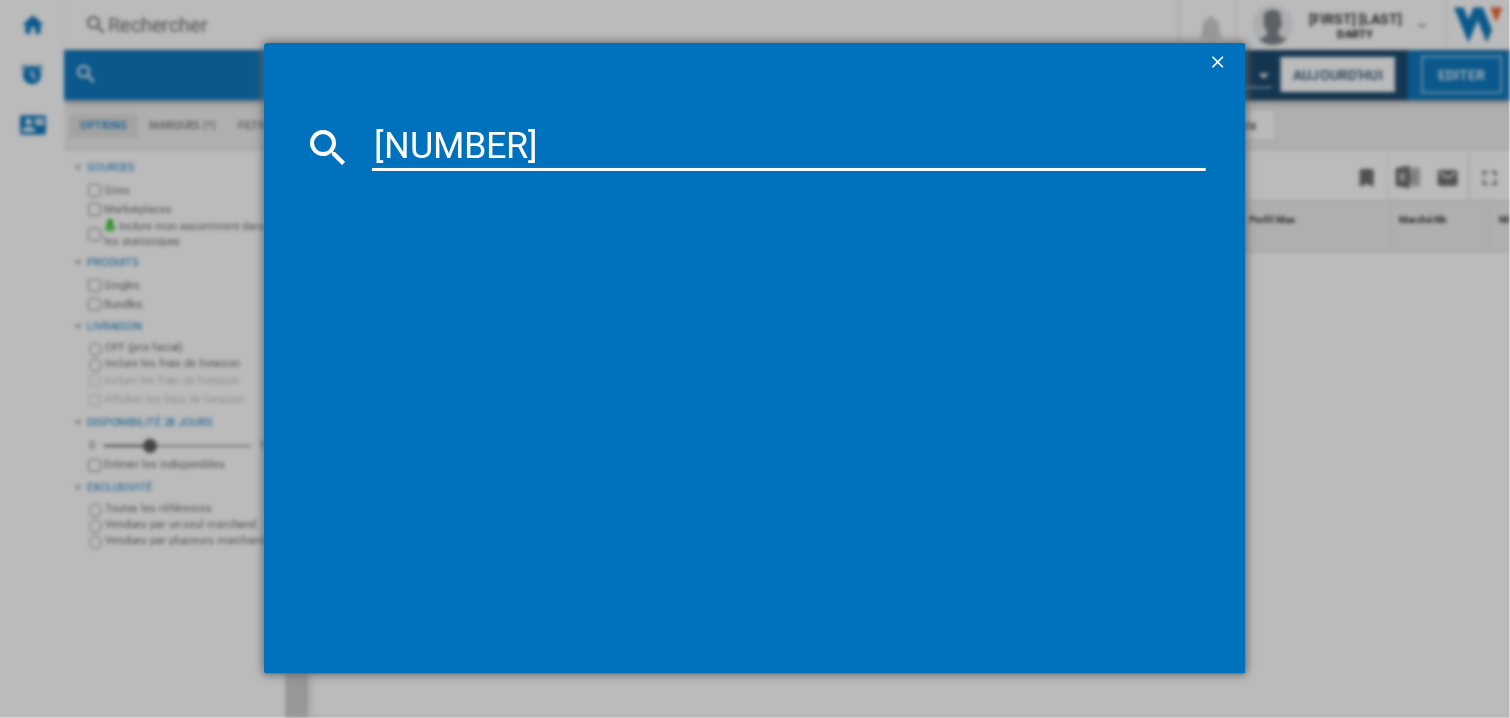 type on "[NUMBER]" 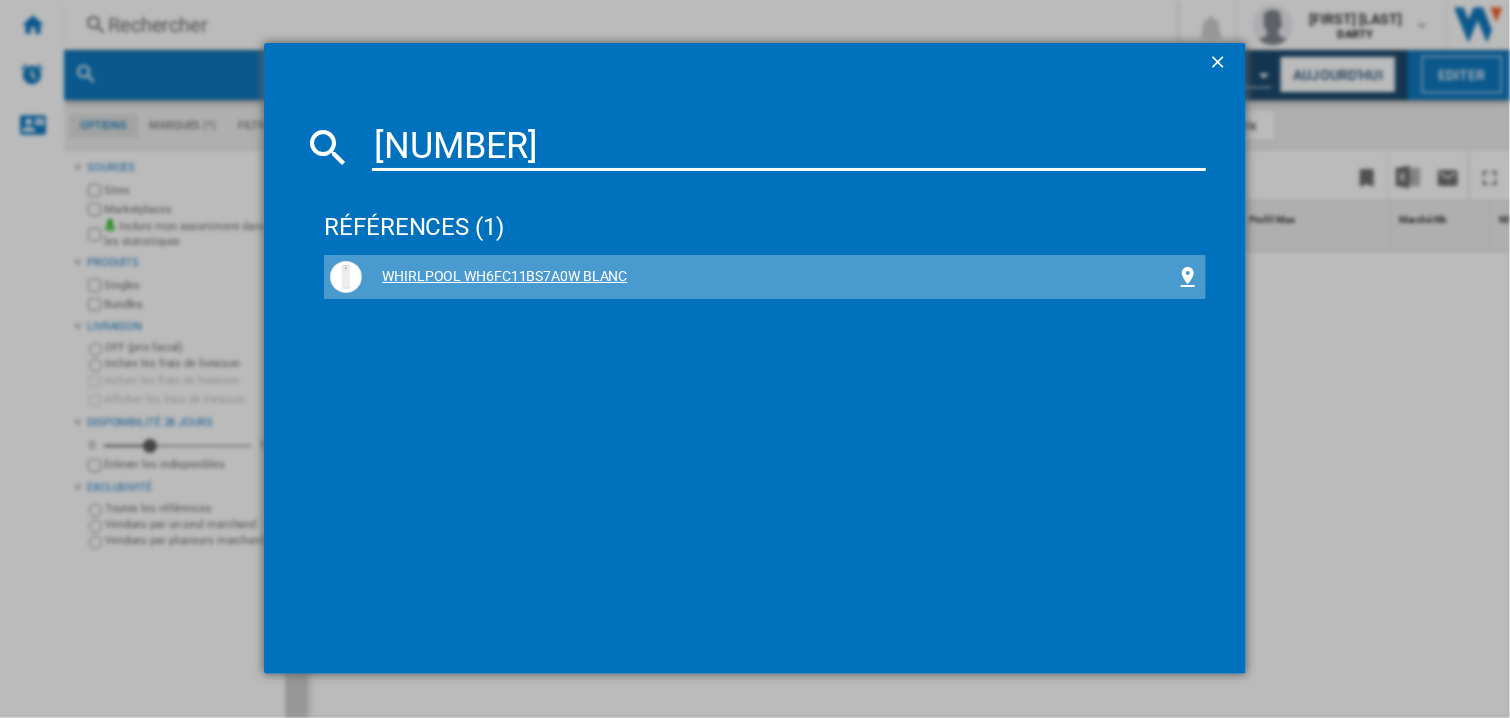 click on "WHIRLPOOL WH6FC11BS7A0W BLANC" at bounding box center [769, 277] 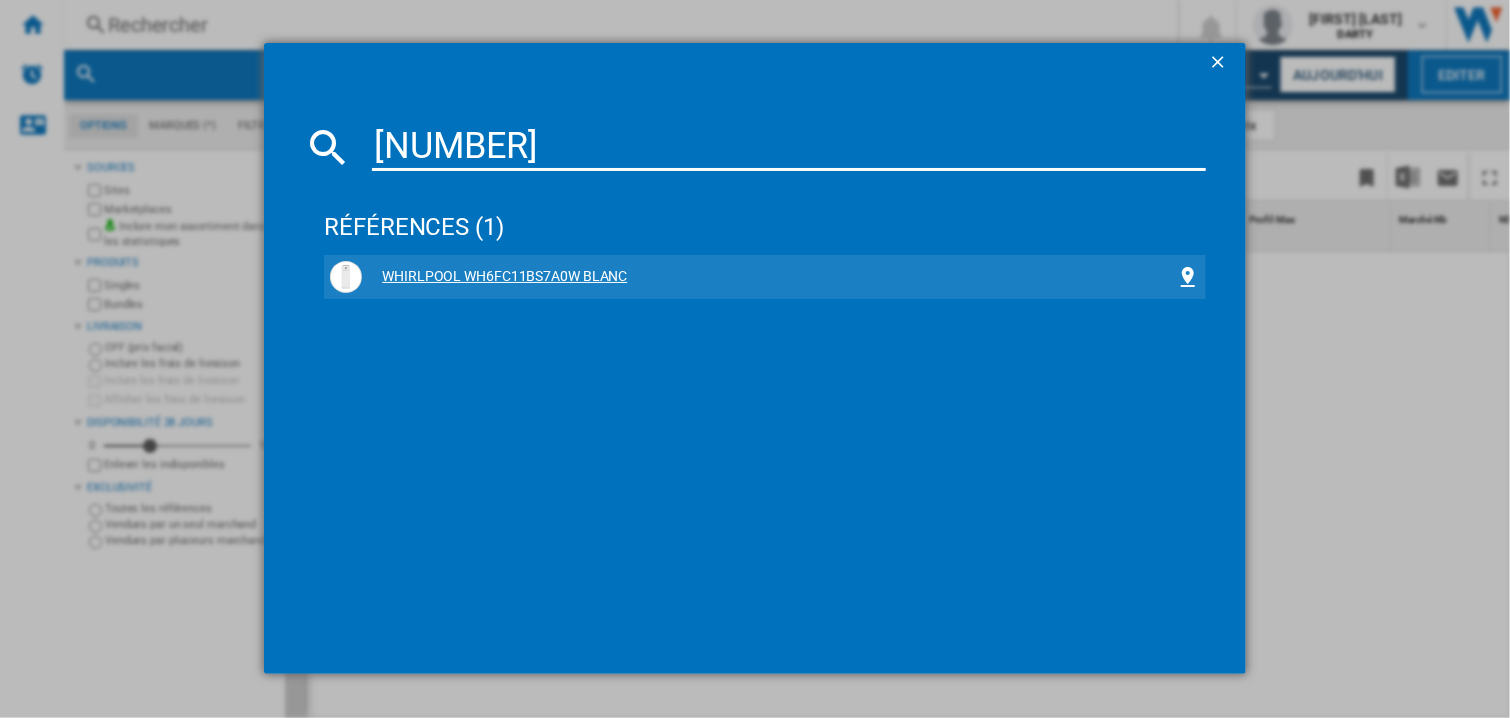 click on "WHIRLPOOL WH6FC11BS7A0W BLANC" at bounding box center (769, 277) 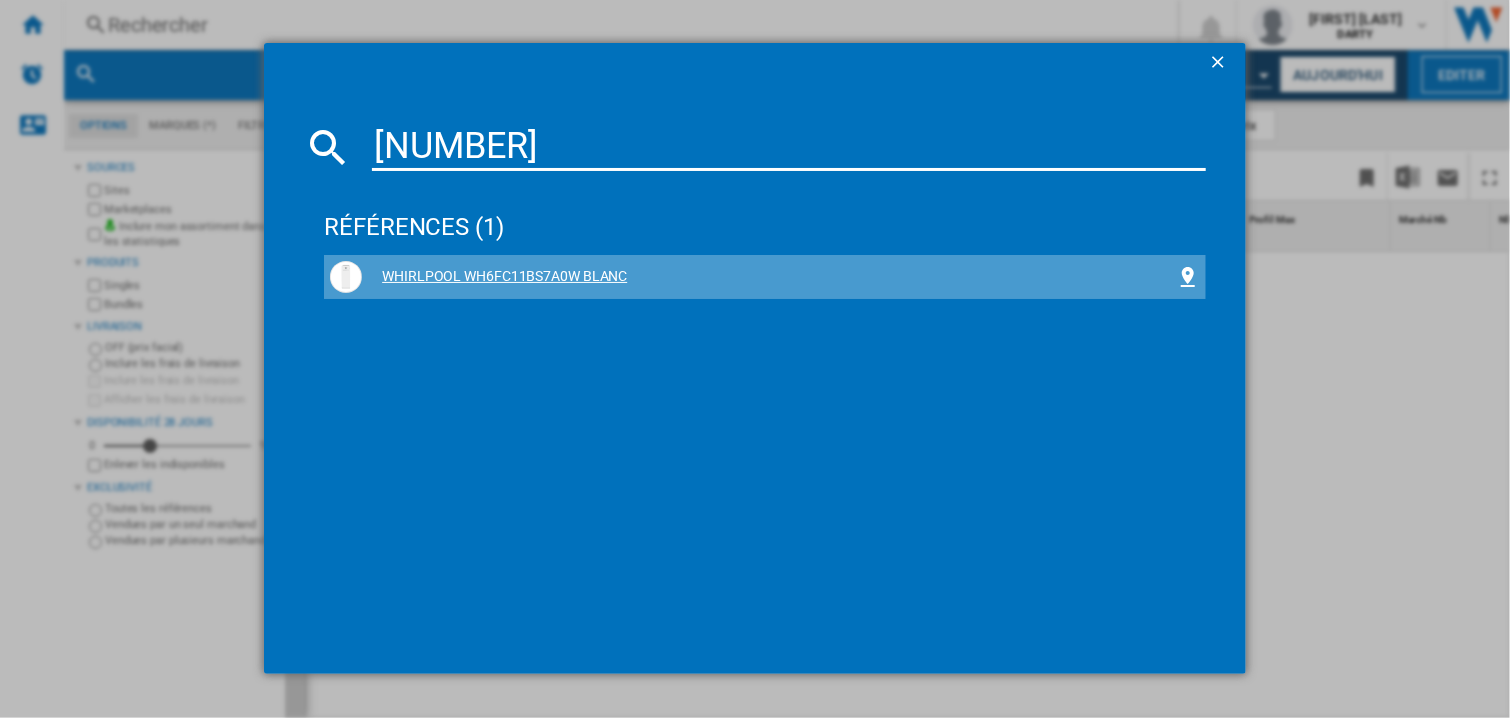 click on "WHIRLPOOL WH6FC11BS7A0W BLANC" at bounding box center (769, 277) 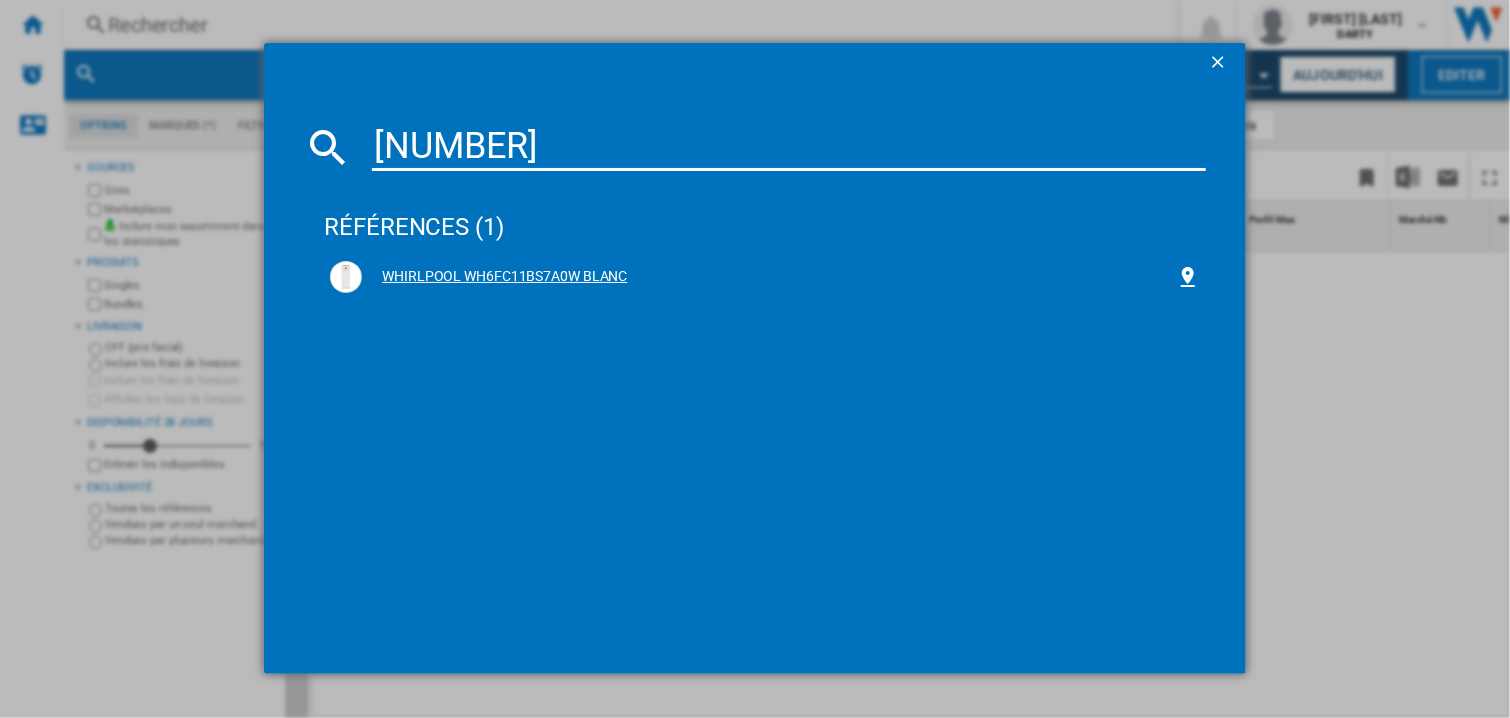 click on "WHIRLPOOL WH6FC11BS7A0W BLANC" at bounding box center (765, 277) 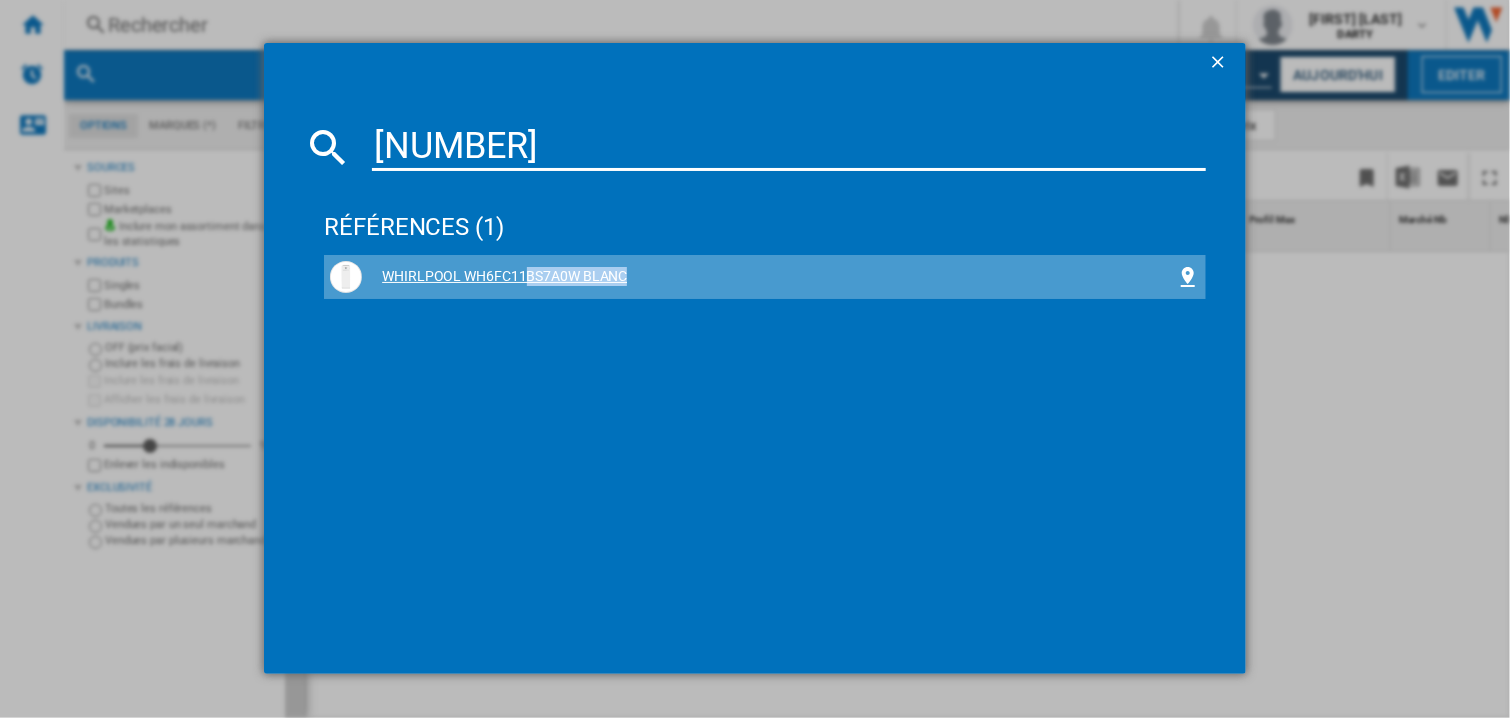 click on "WHIRLPOOL WH6FC11BS7A0W BLANC" at bounding box center [765, 277] 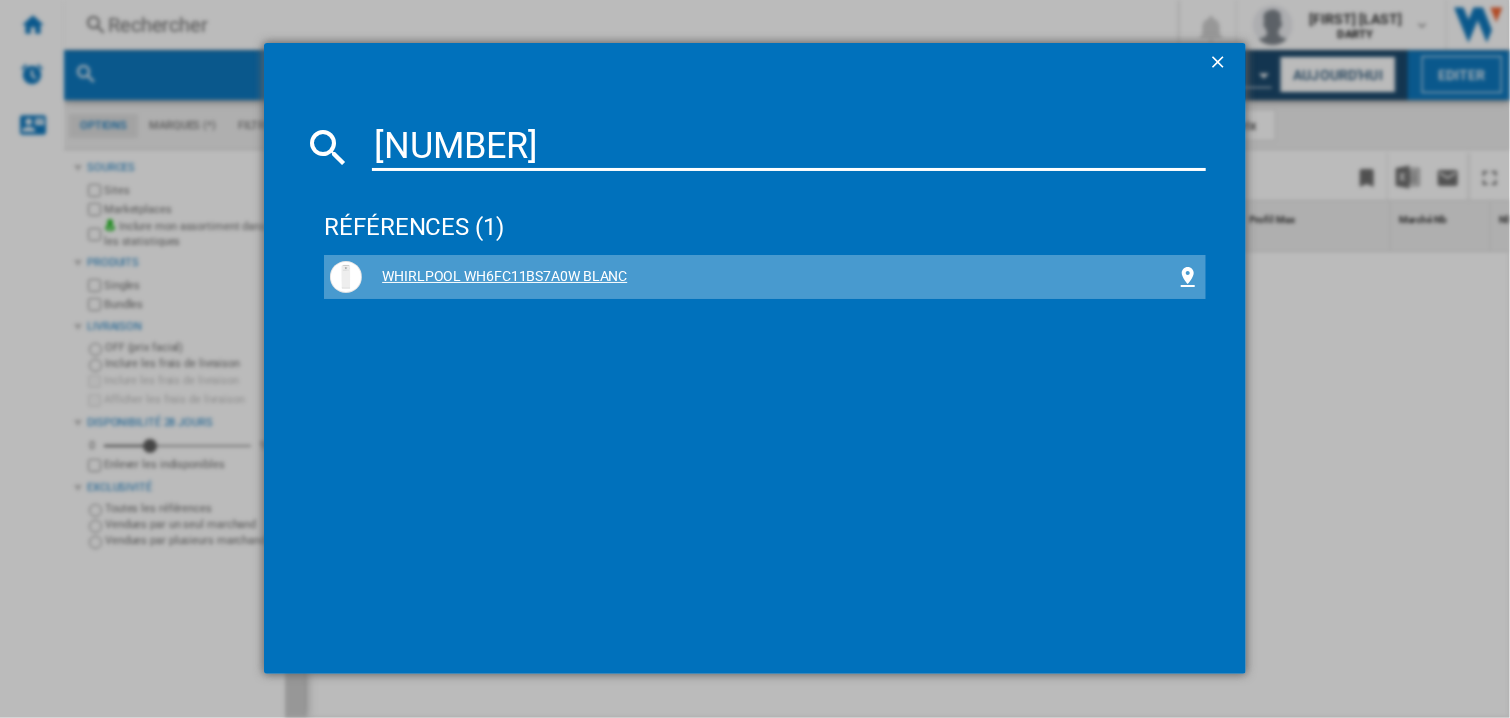 click on "WHIRLPOOL WH6FC11BS7A0W BLANC" at bounding box center (769, 277) 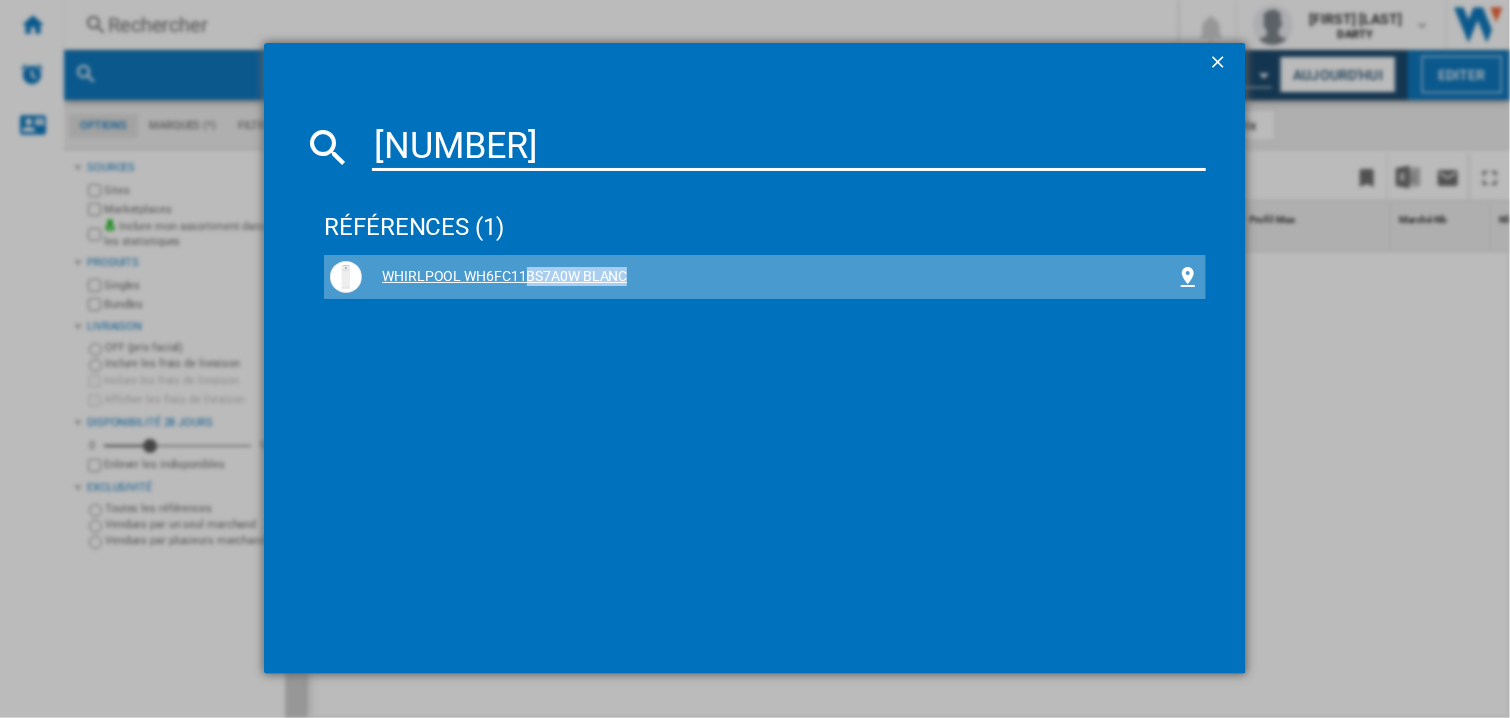 click on "WHIRLPOOL WH6FC11BS7A0W BLANC" at bounding box center [769, 277] 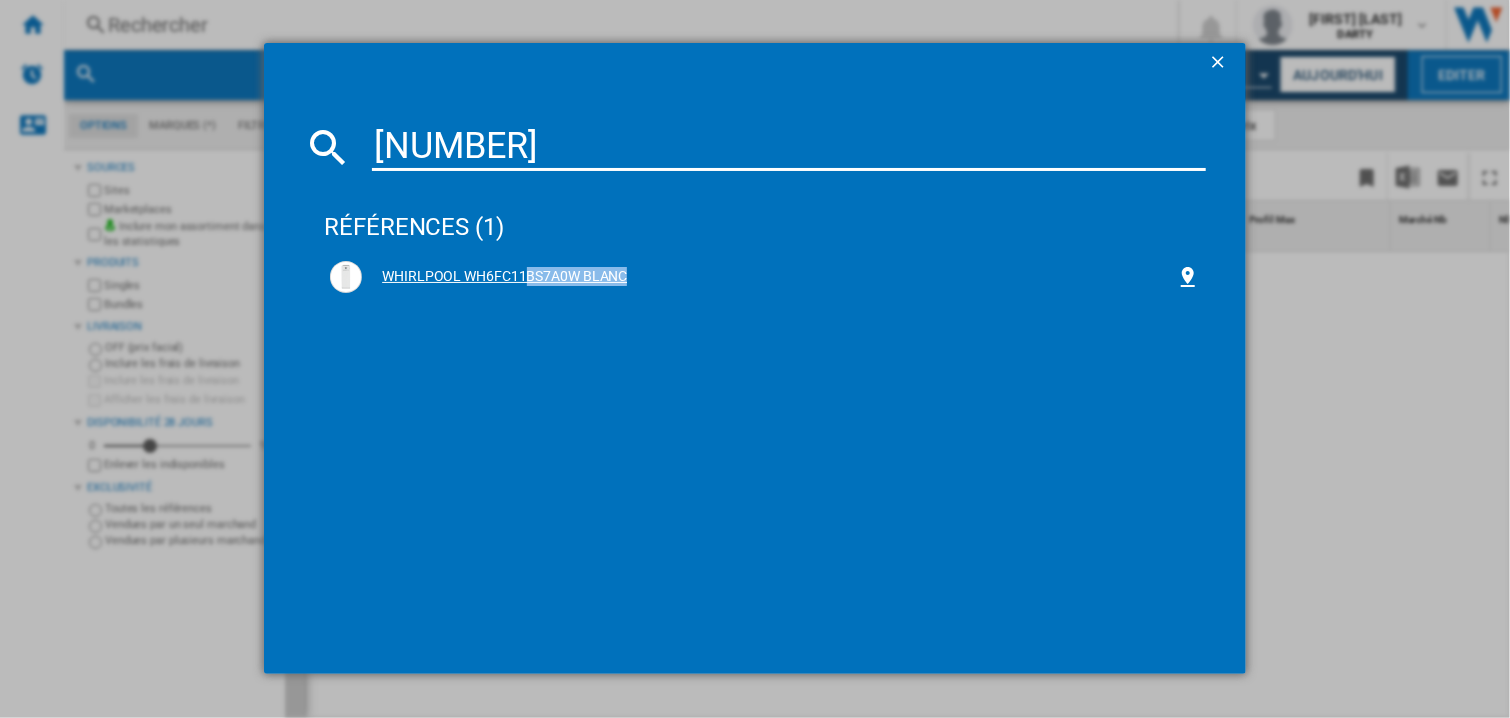 click on "WHIRLPOOL WH6FC11BS7A0W BLANC" at bounding box center (769, 277) 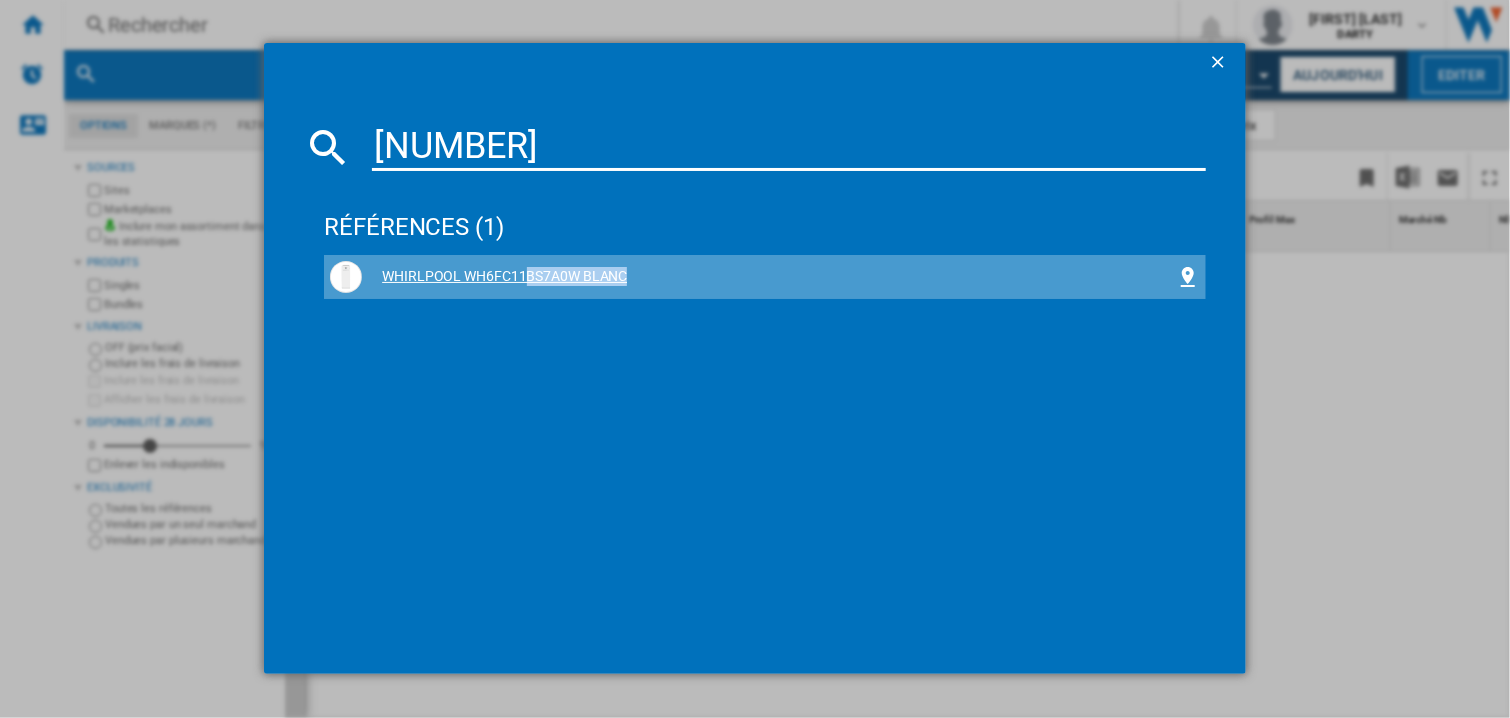click on "WHIRLPOOL WH6FC11BS7A0W BLANC" at bounding box center (769, 277) 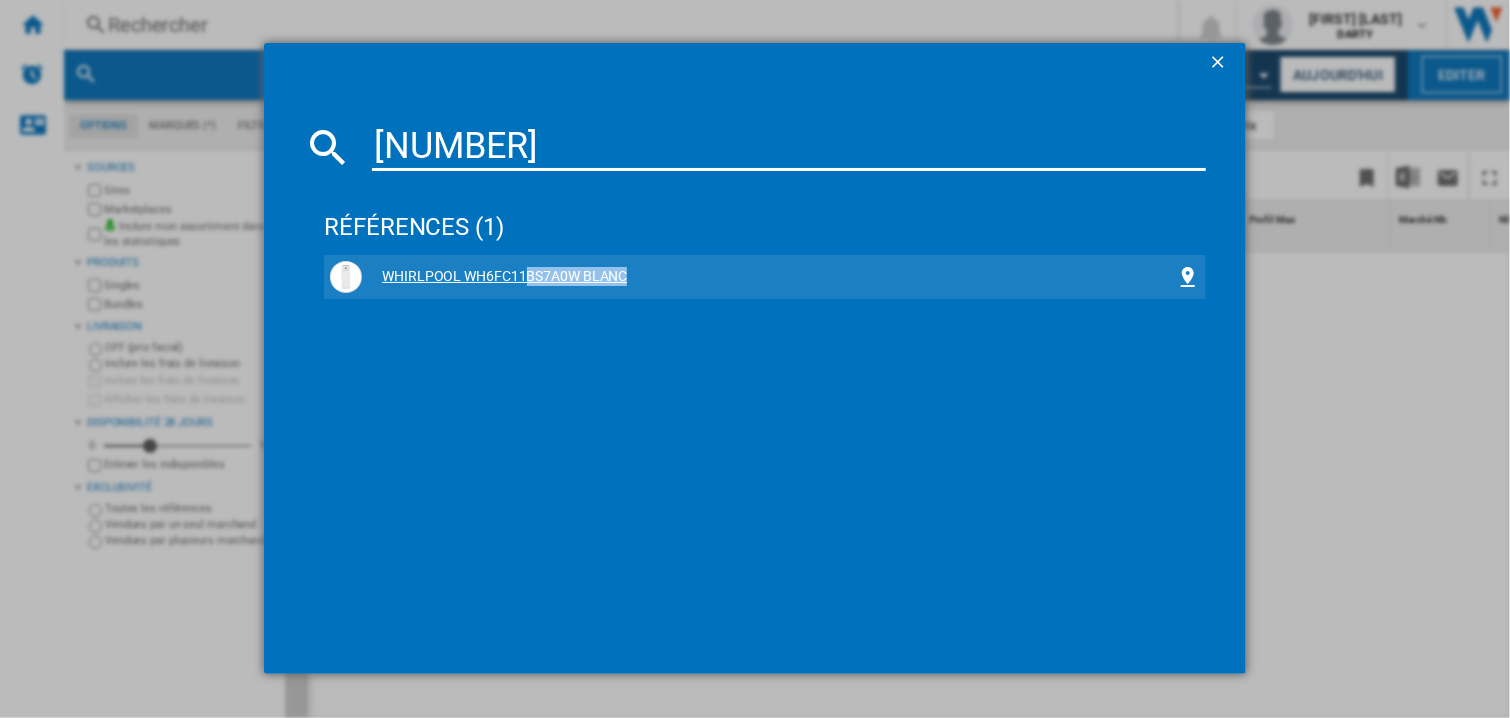 click on "WHIRLPOOL WH6FC11BS7A0W BLANC" at bounding box center [769, 277] 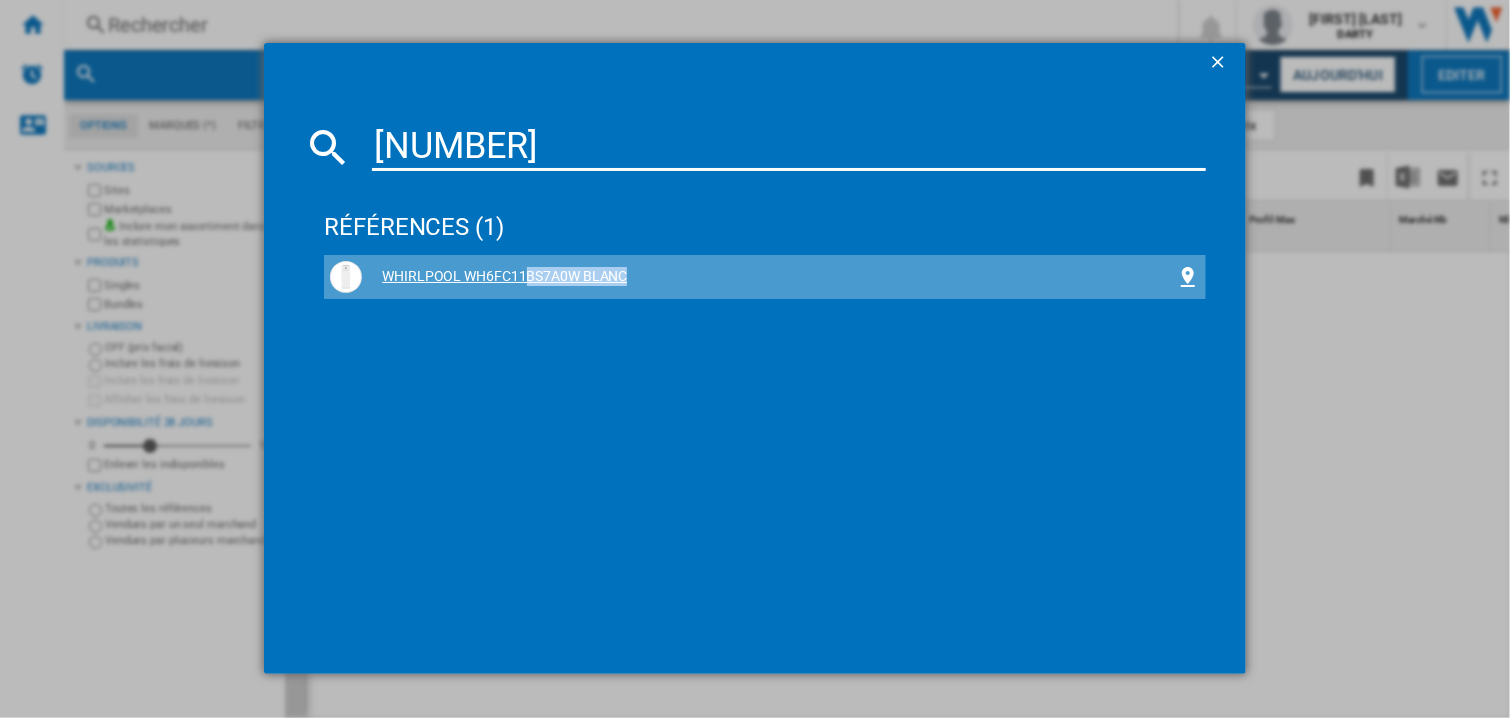 click on "WHIRLPOOL WH6FC11BS7A0W BLANC" at bounding box center [769, 277] 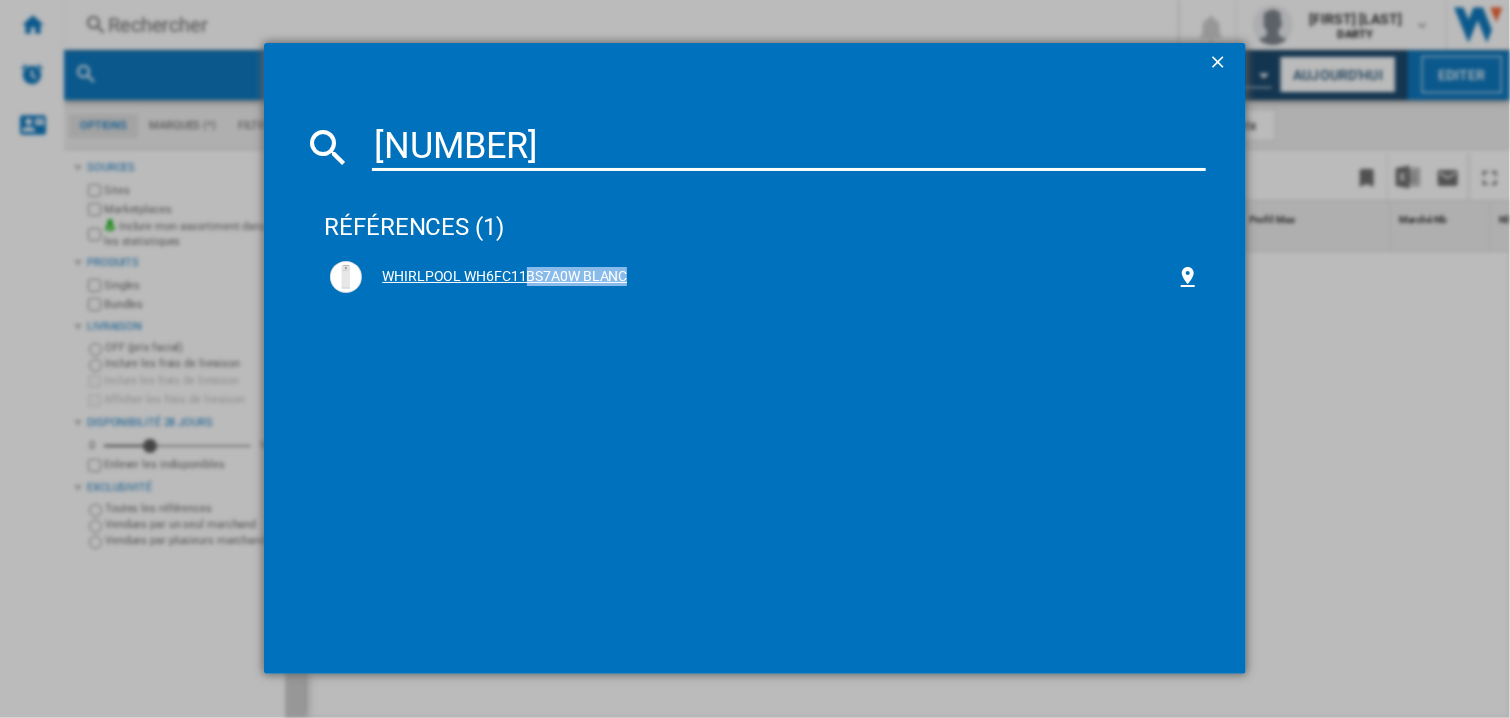 click on "WHIRLPOOL WH6FC11BS7A0W BLANC" at bounding box center (769, 277) 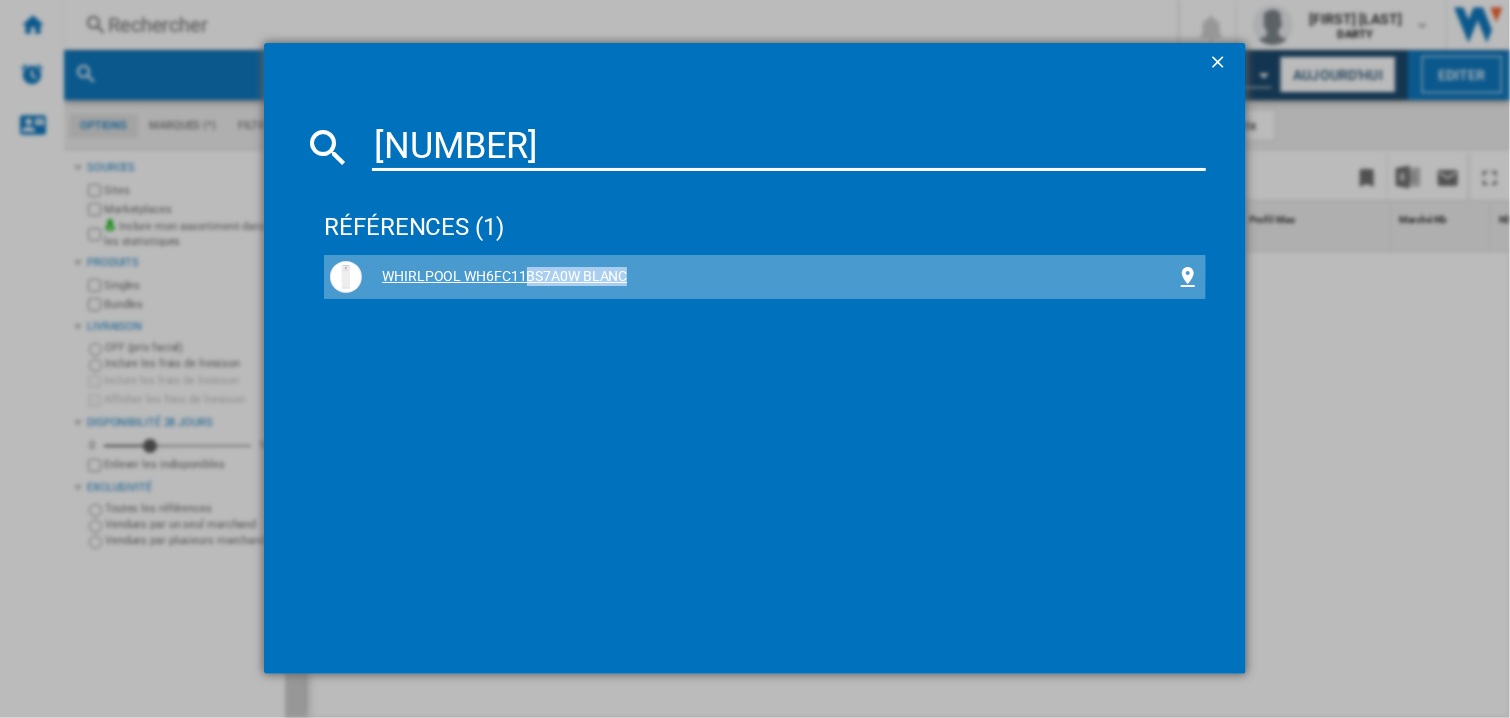 click on "WHIRLPOOL WH6FC11BS7A0W BLANC" at bounding box center [769, 277] 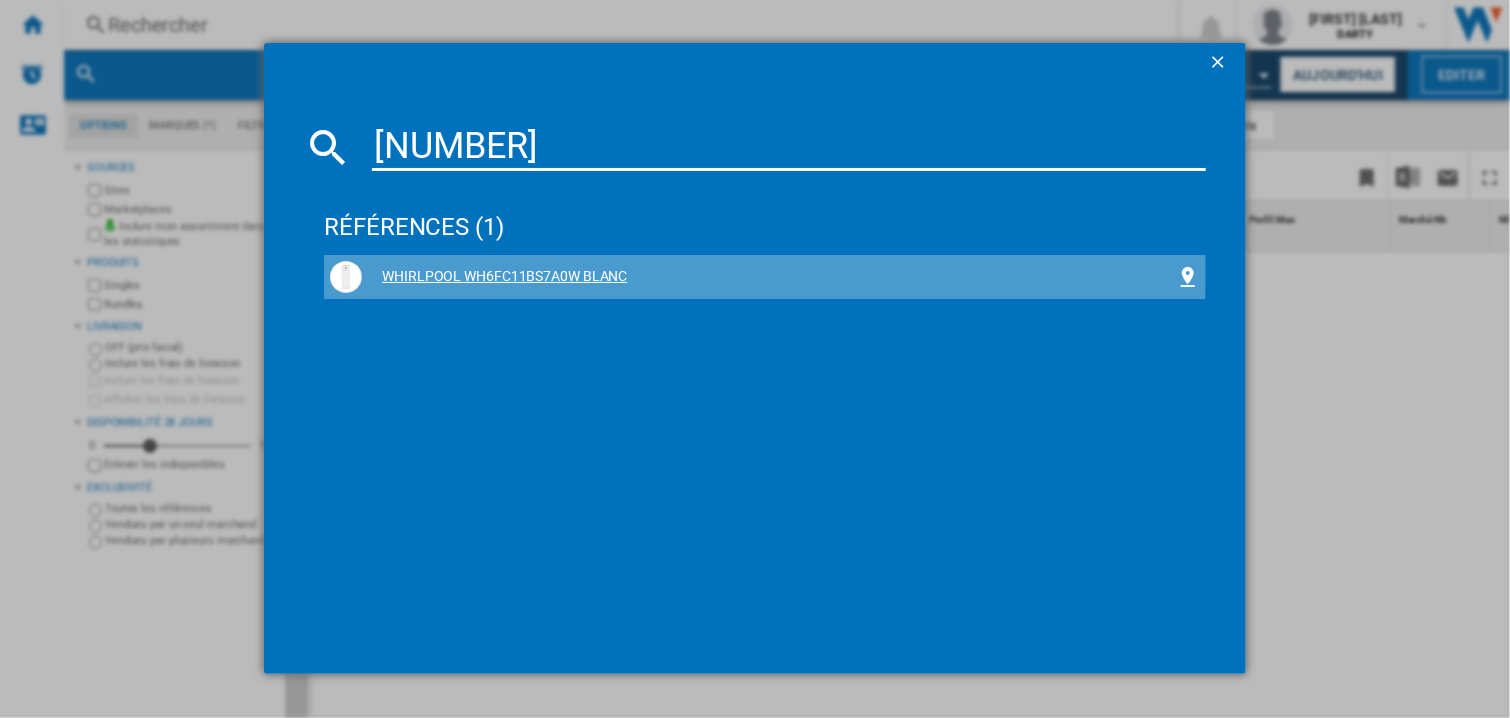 click on "WHIRLPOOL WH6FC11BS7A0W BLANC" at bounding box center (769, 277) 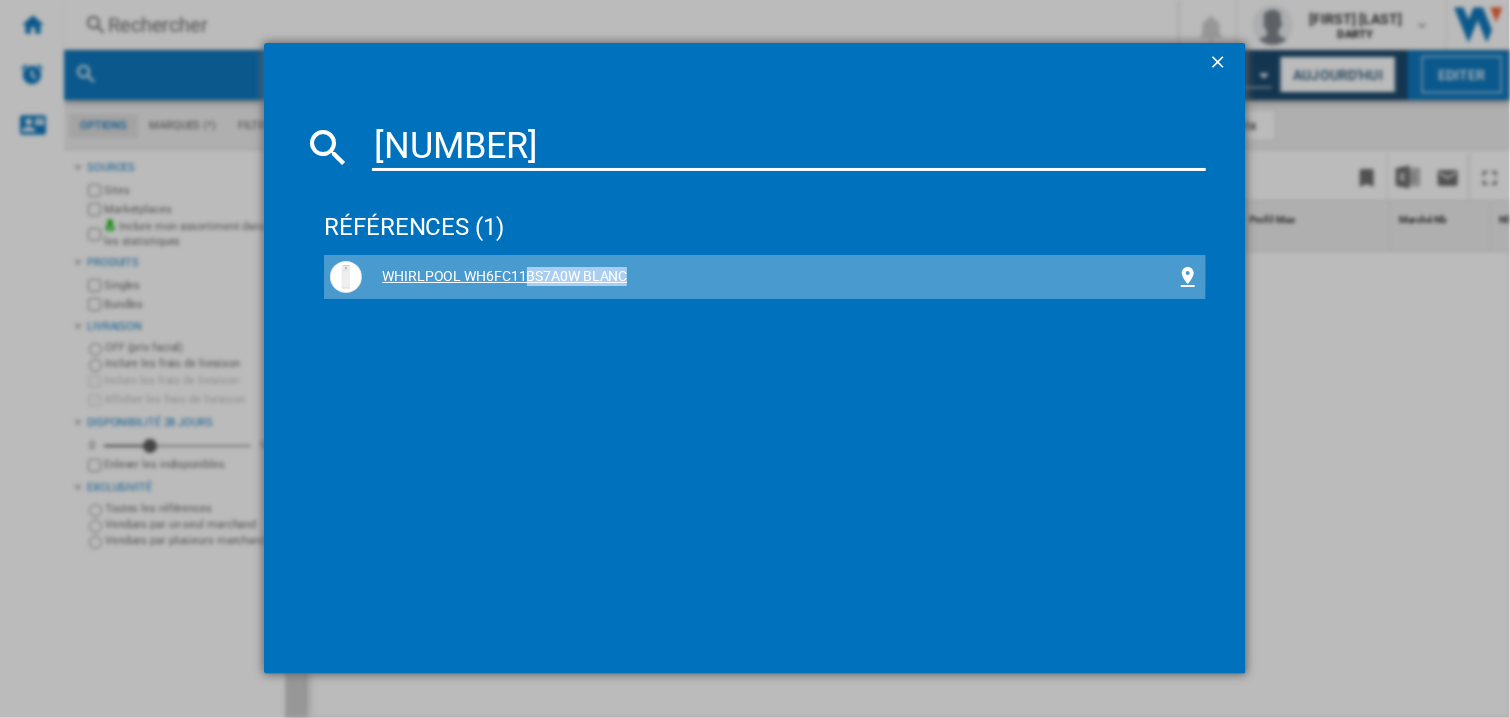 click on "WHIRLPOOL WH6FC11BS7A0W BLANC" at bounding box center [769, 277] 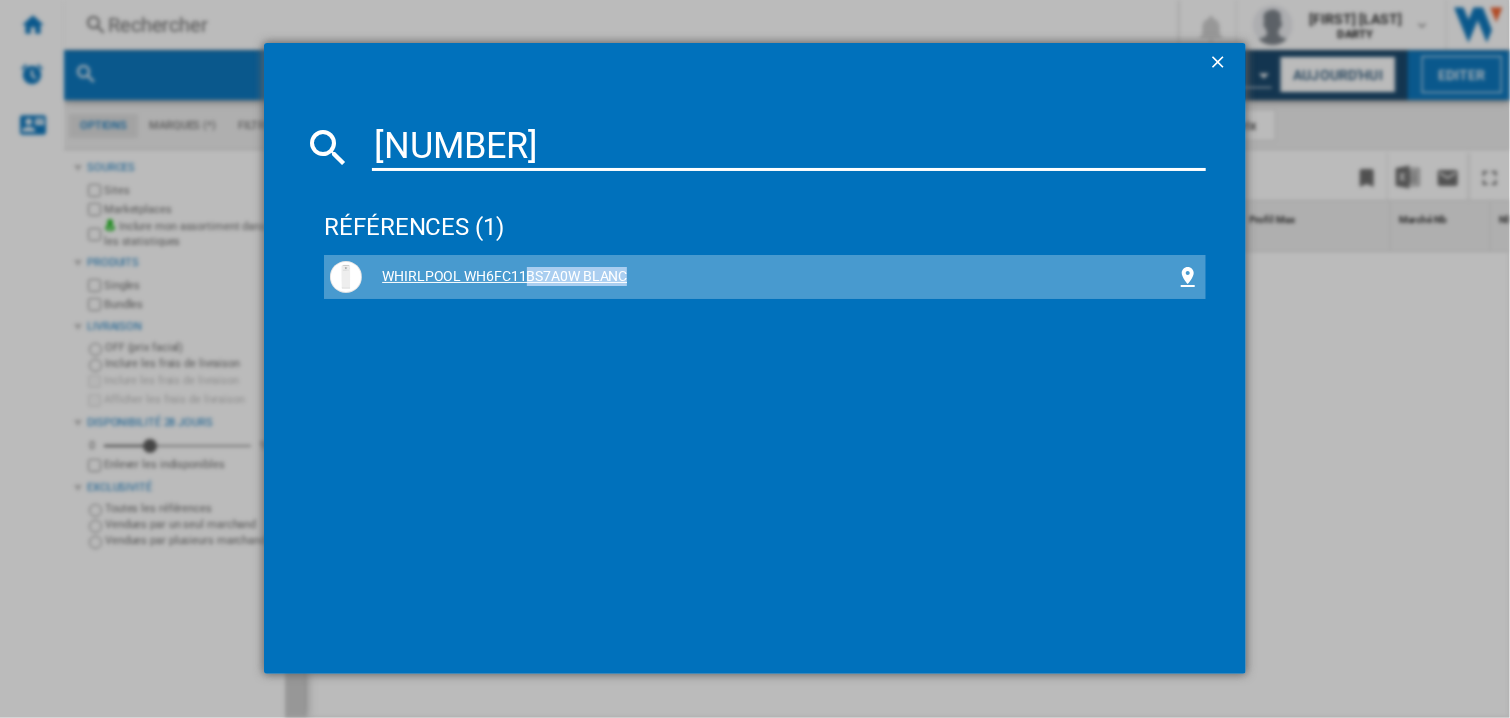 click on "WHIRLPOOL WH6FC11BS7A0W BLANC" at bounding box center [769, 277] 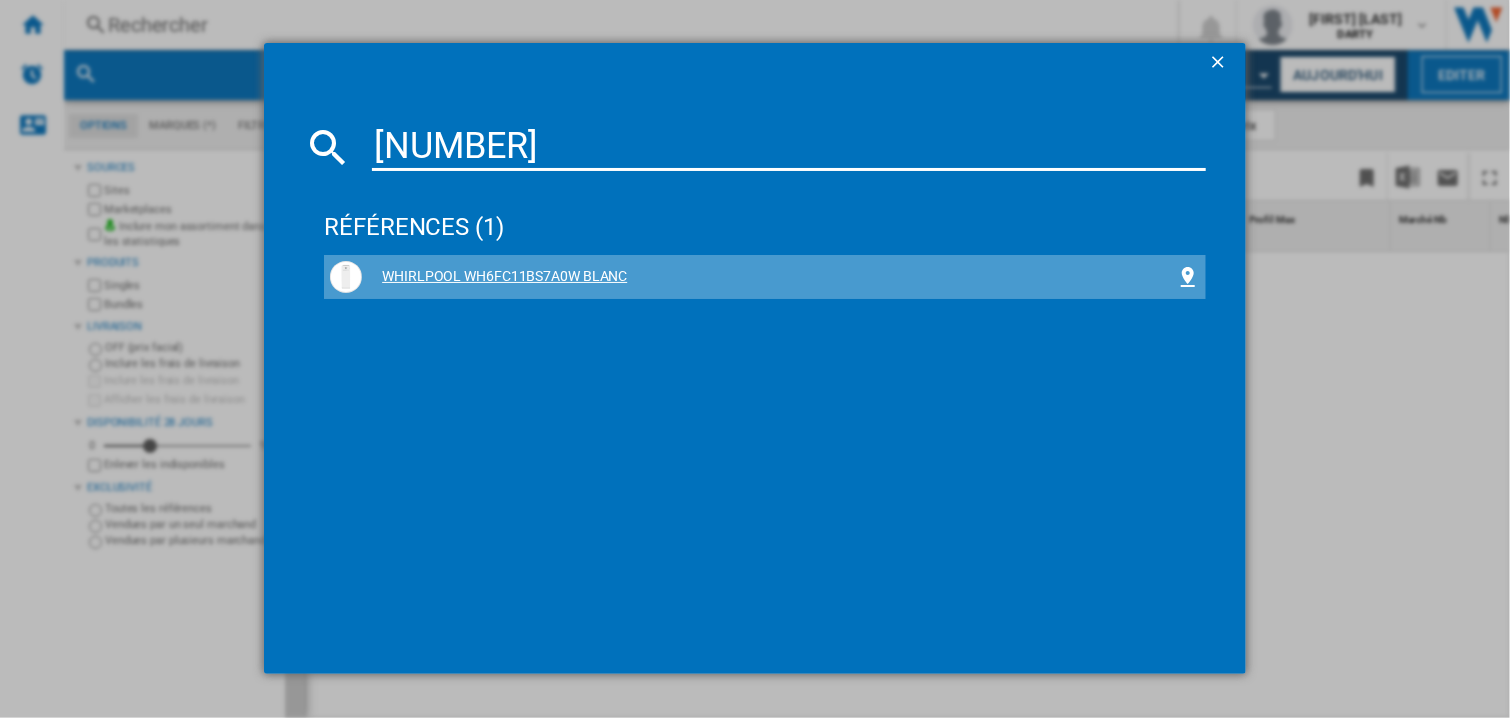click on "WHIRLPOOL WH6FC11BS7A0W BLANC" at bounding box center (769, 277) 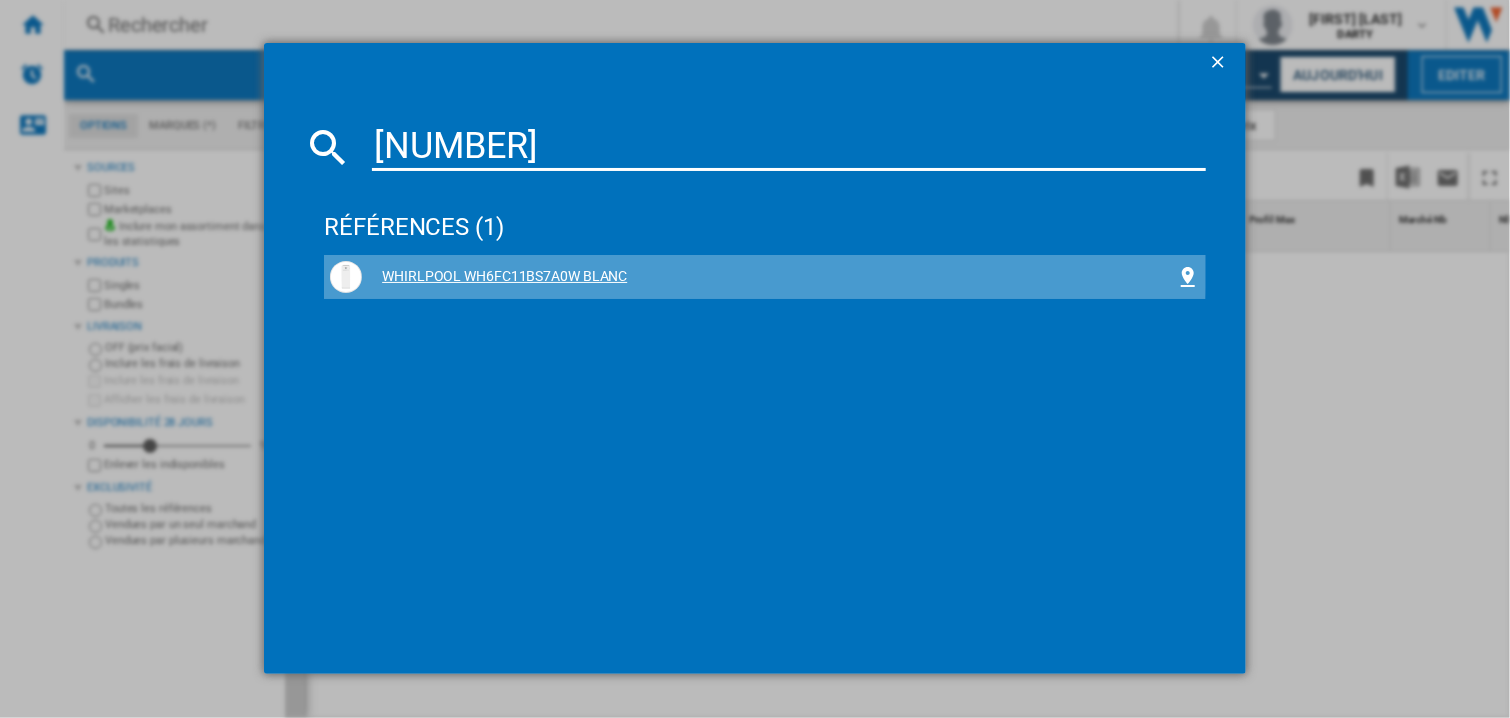 click on "WHIRLPOOL WH6FC11BS7A0W BLANC" at bounding box center [765, 277] 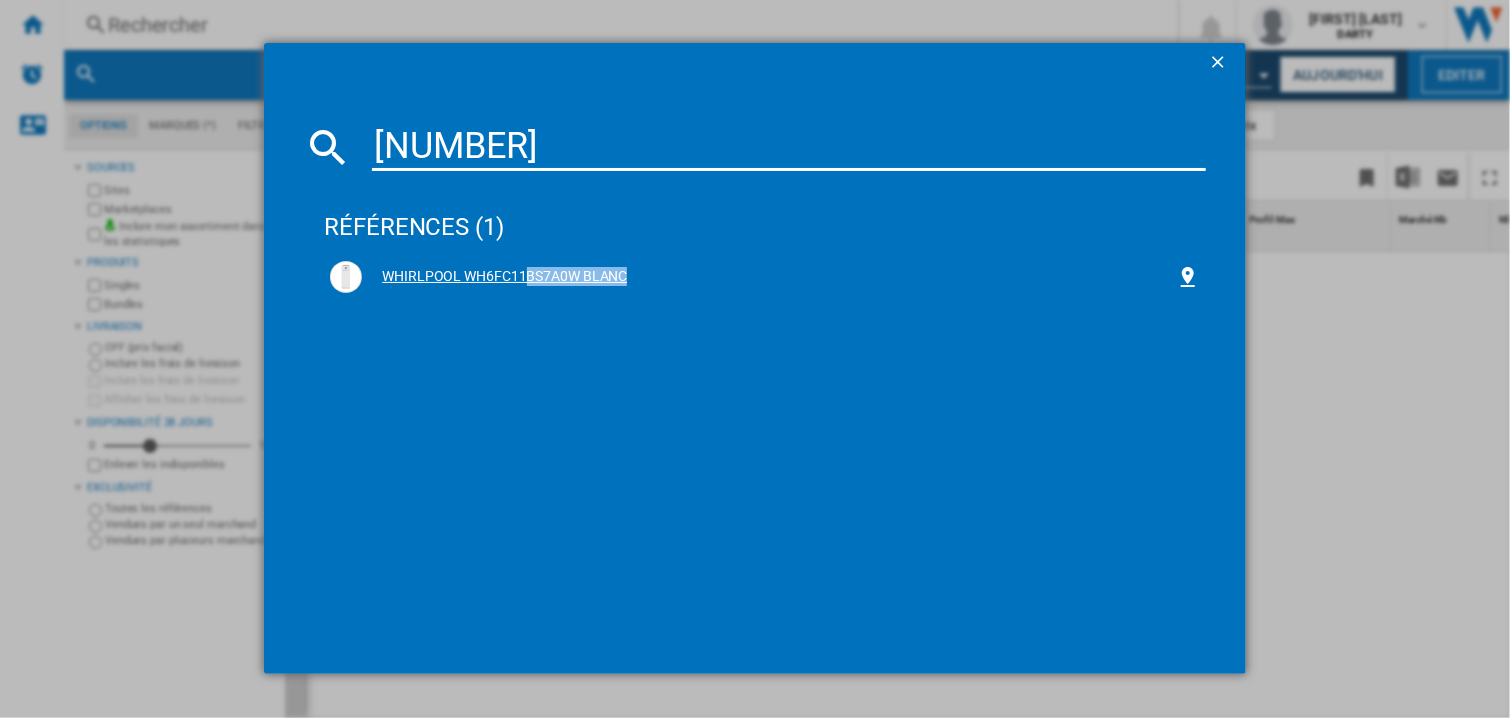 click on "WHIRLPOOL WH6FC11BS7A0W BLANC" at bounding box center (765, 277) 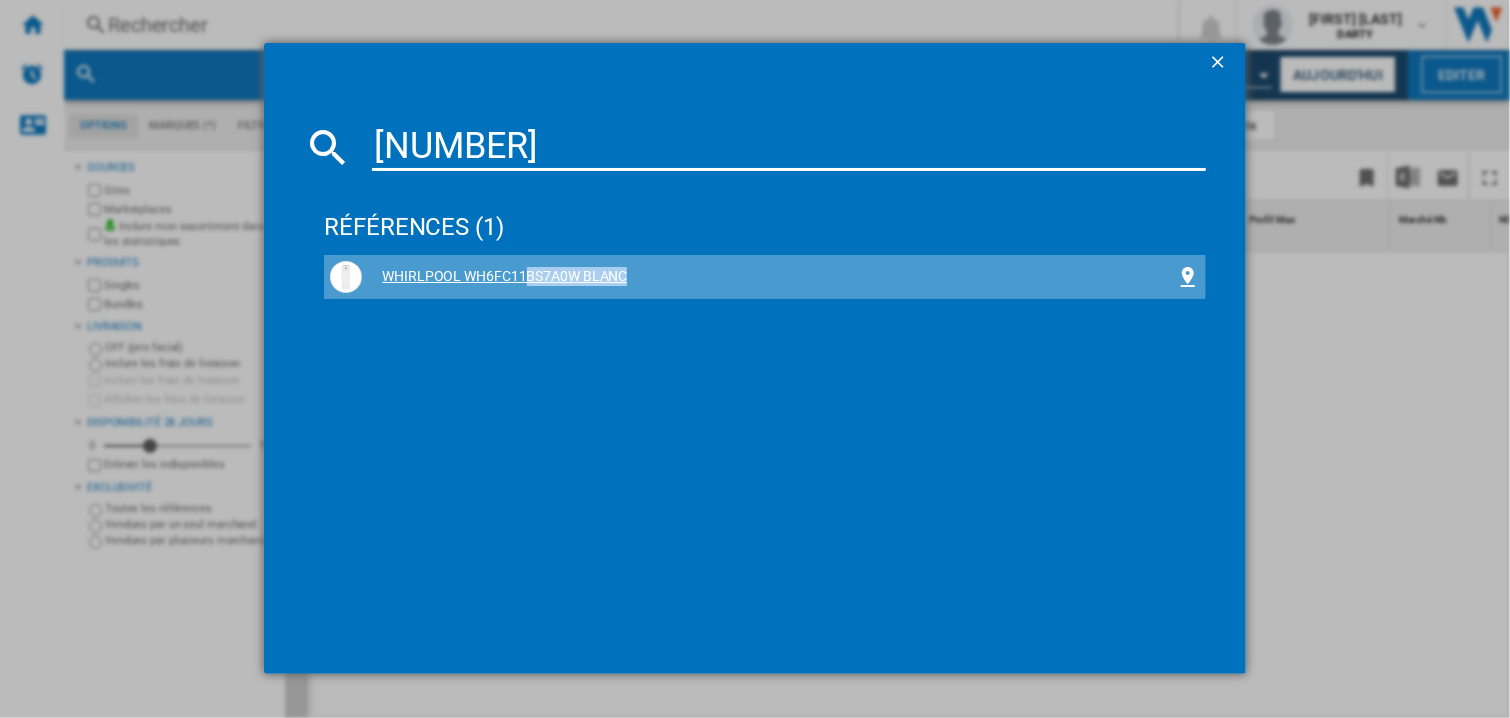 click on "WHIRLPOOL WH6FC11BS7A0W BLANC" at bounding box center (765, 277) 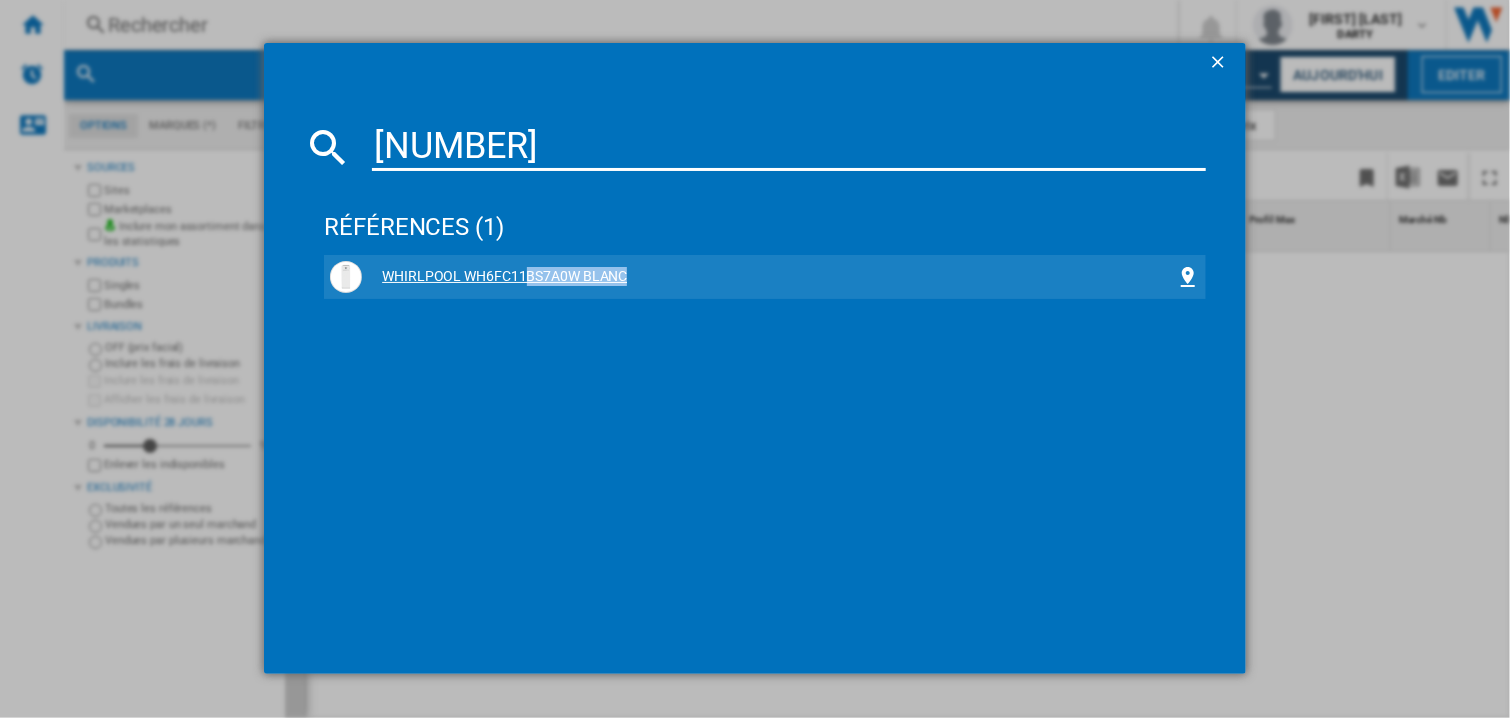 click on "WHIRLPOOL WH6FC11BS7A0W BLANC" at bounding box center [765, 277] 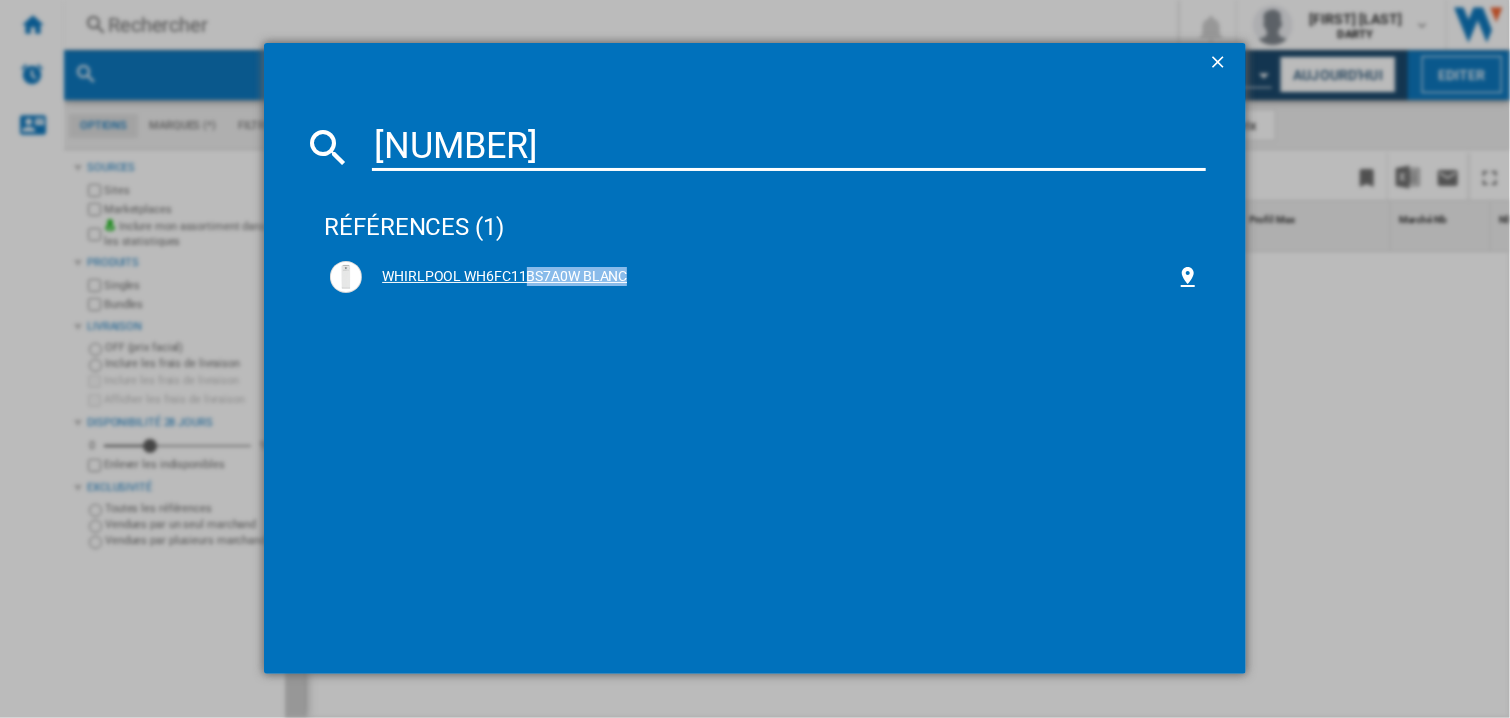click on "WHIRLPOOL WH6FC11BS7A0W BLANC" at bounding box center [765, 277] 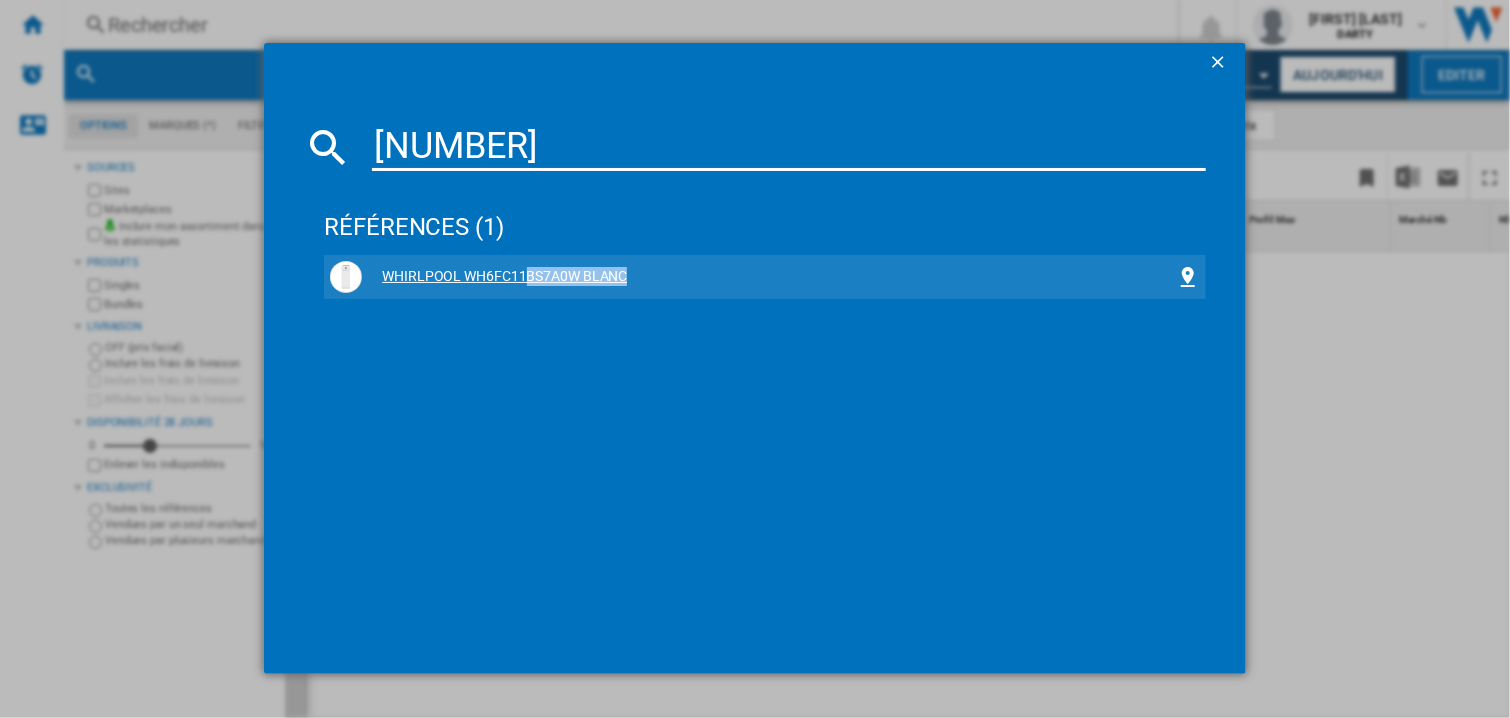 click on "WHIRLPOOL WH6FC11BS7A0W BLANC" at bounding box center (765, 277) 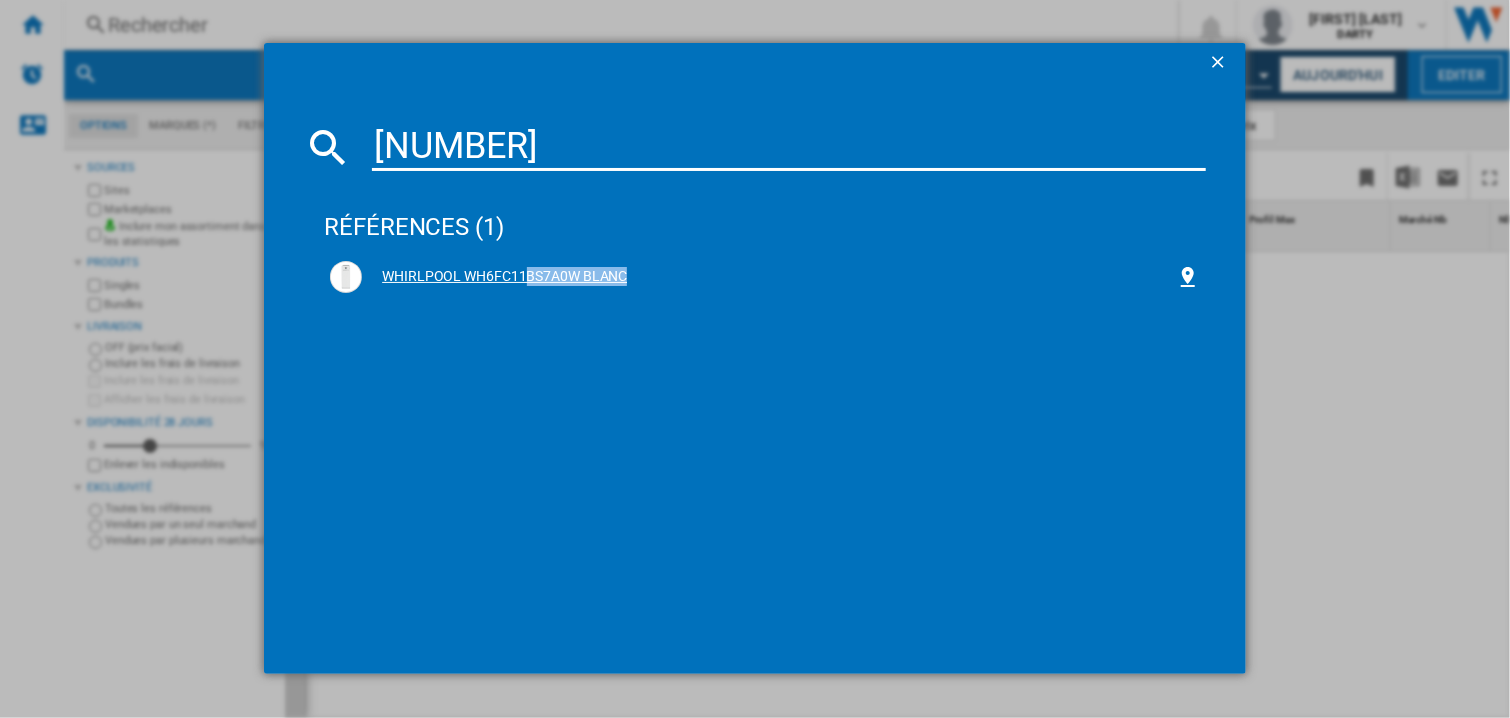 click on "WHIRLPOOL WH6FC11BS7A0W BLANC" at bounding box center (765, 277) 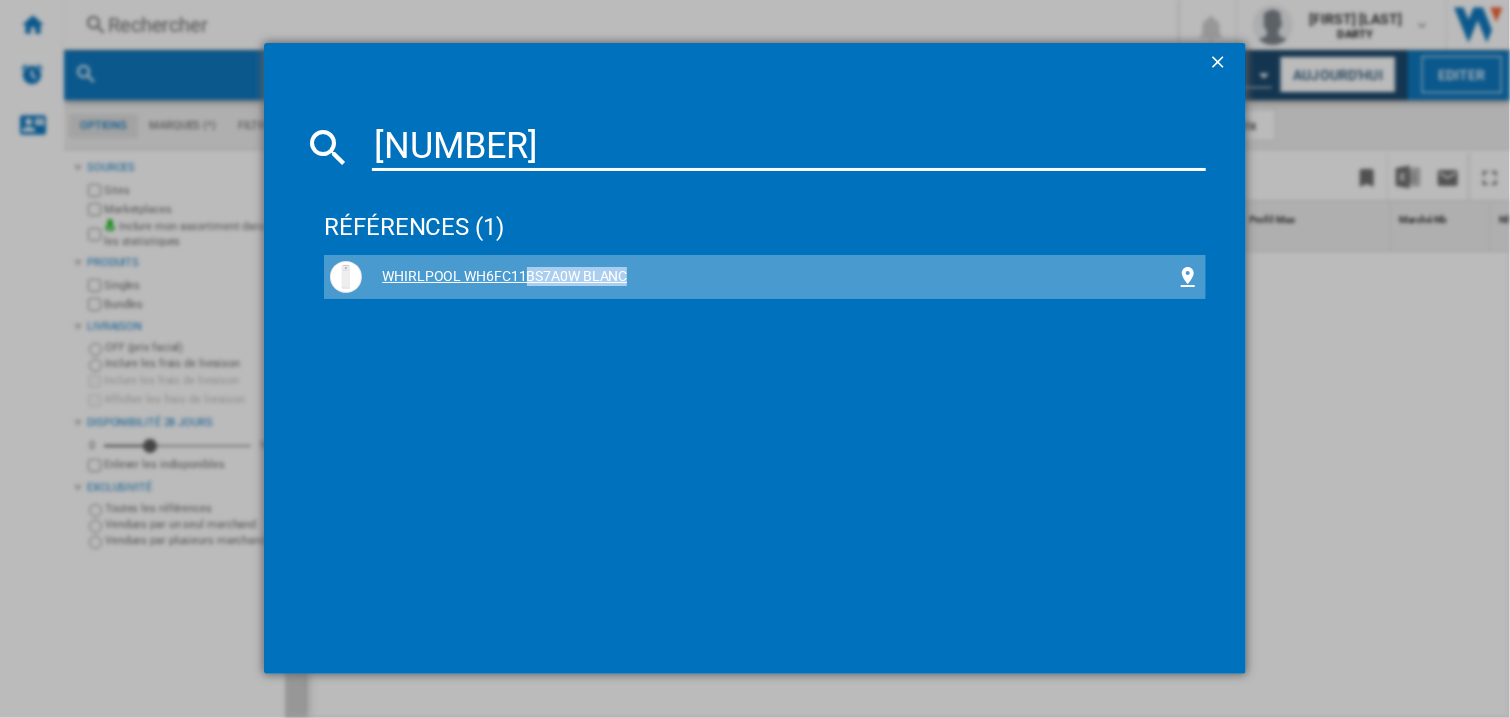 click on "WHIRLPOOL WH6FC11BS7A0W BLANC" at bounding box center (765, 277) 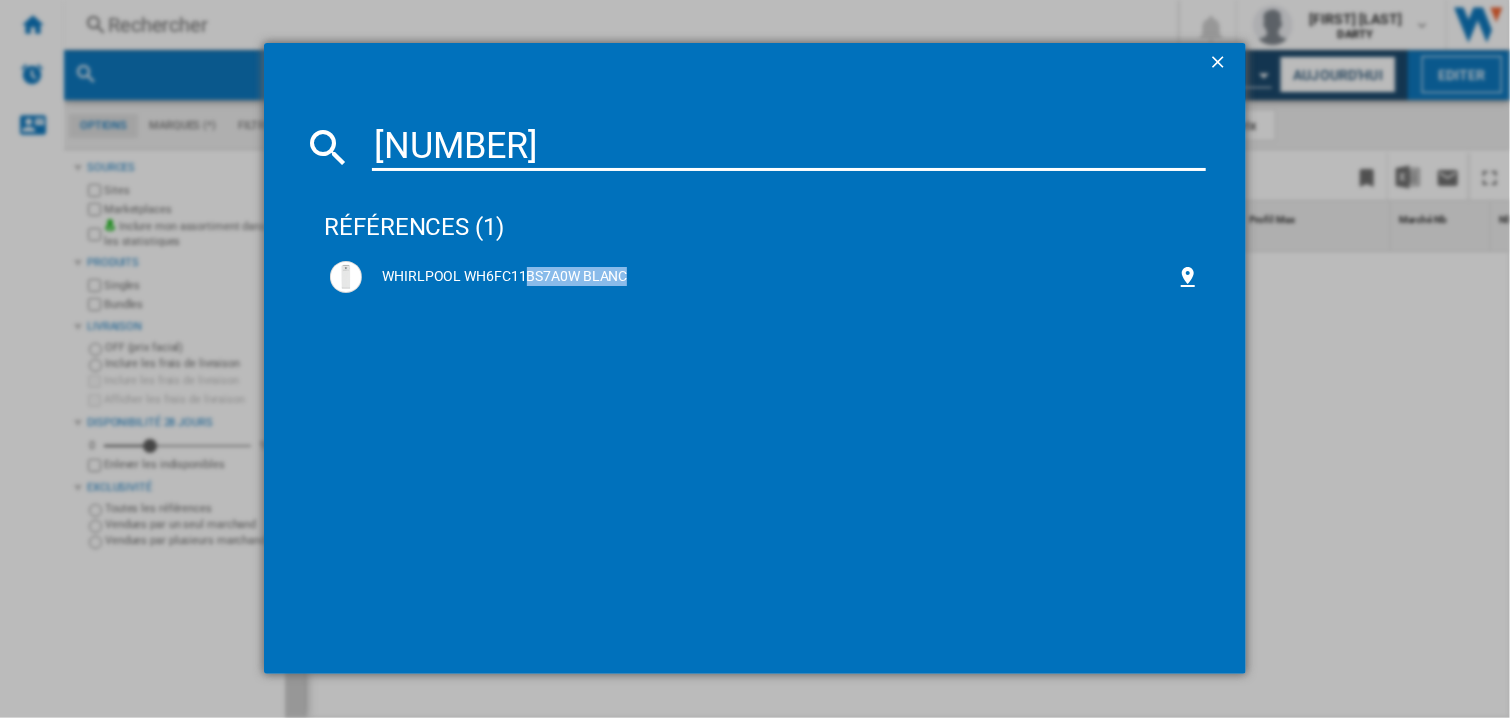 click on "[NUMBER]" at bounding box center (789, 147) 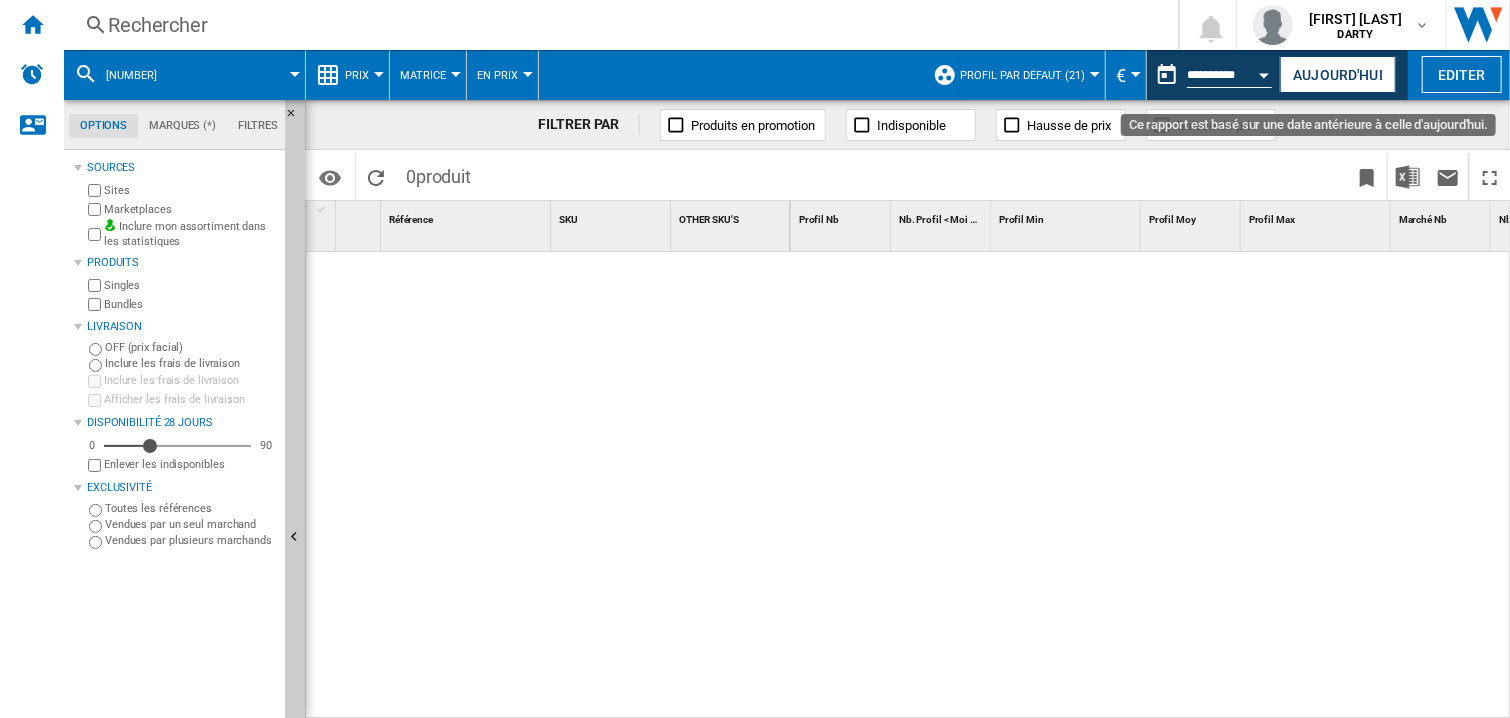 click at bounding box center [1265, 72] 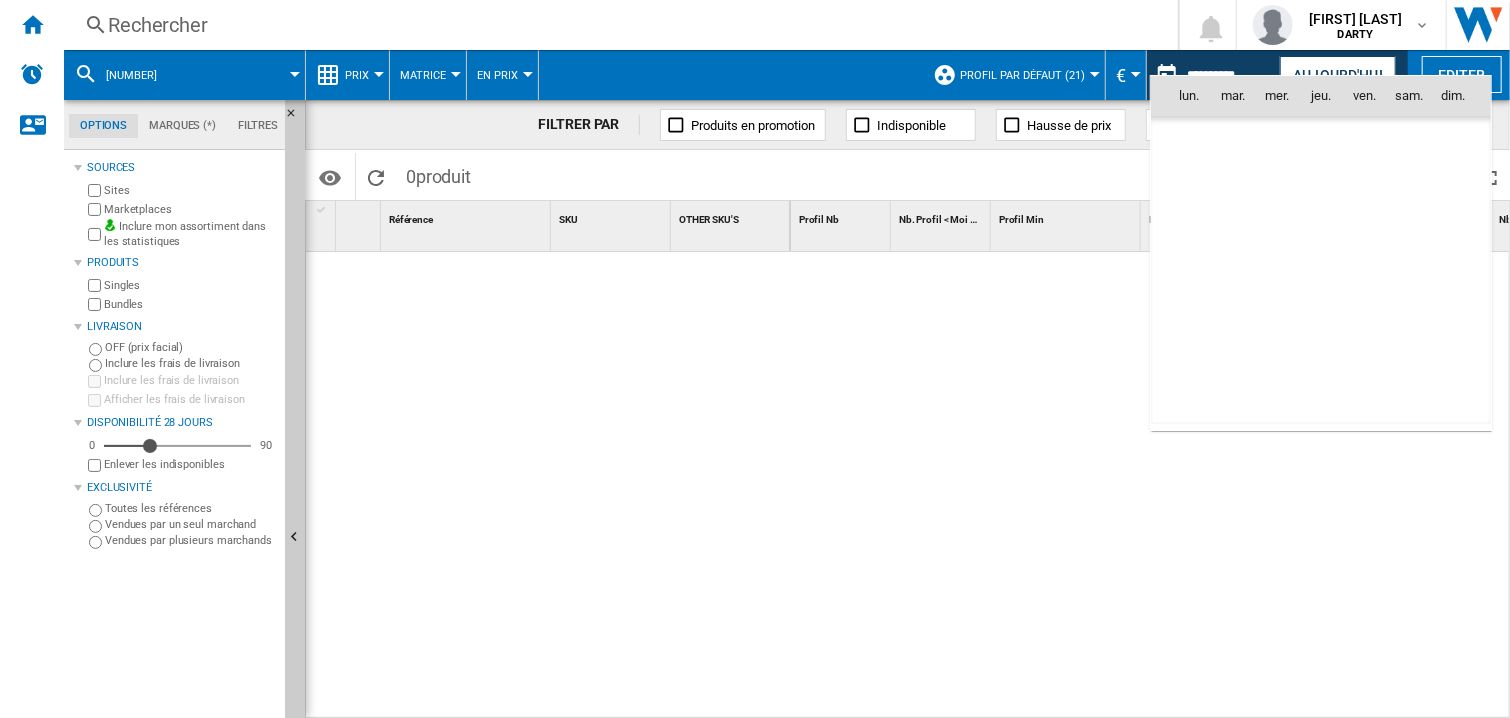 scroll, scrollTop: 6360, scrollLeft: 0, axis: vertical 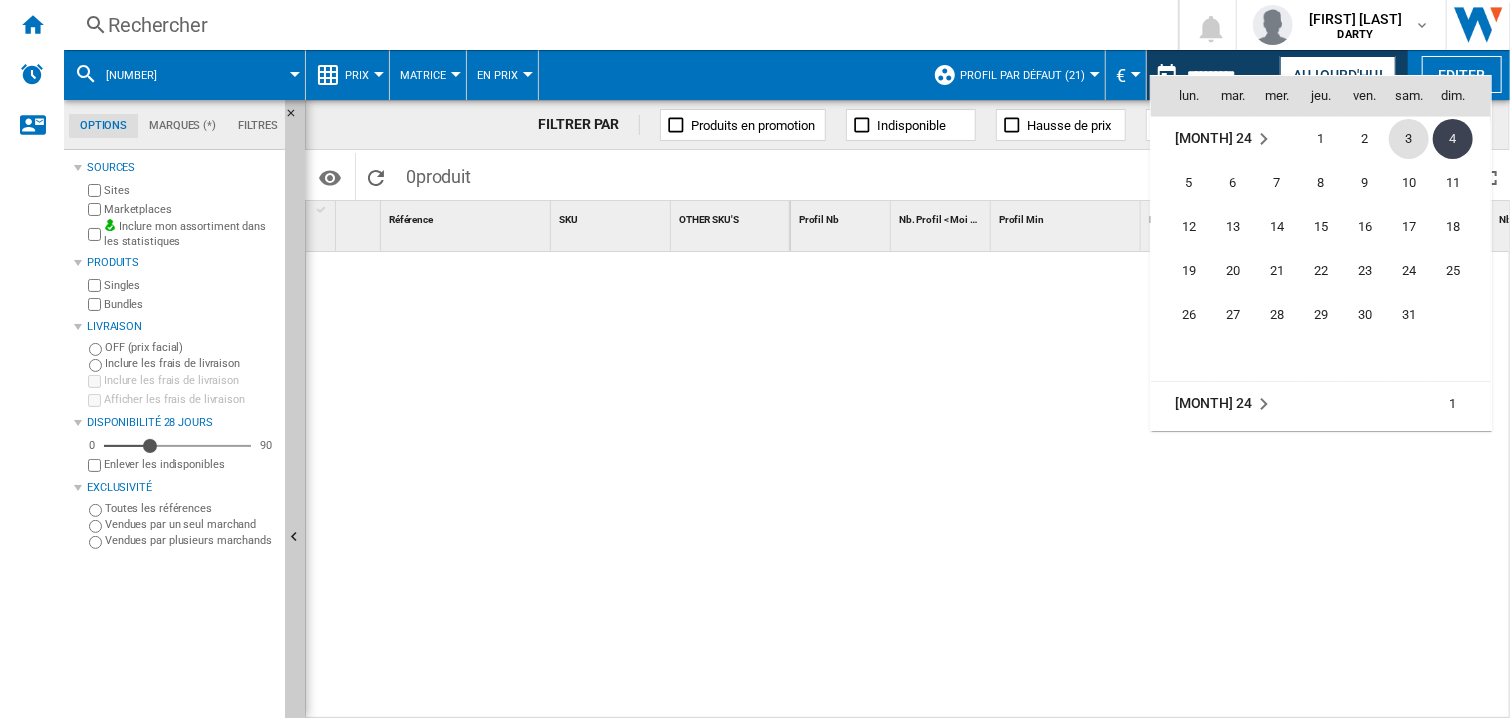 click on "3" at bounding box center [1409, 139] 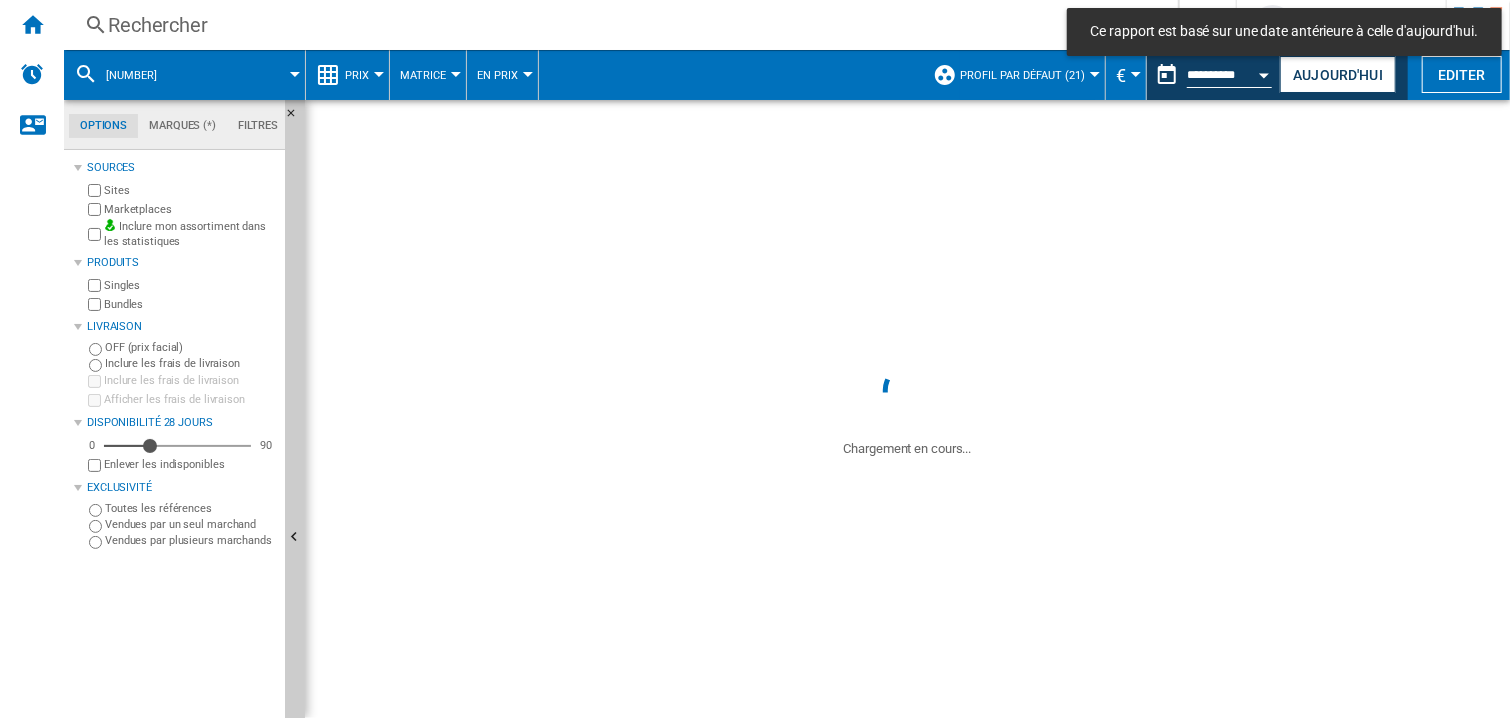 click on "Rechercher" at bounding box center (617, 25) 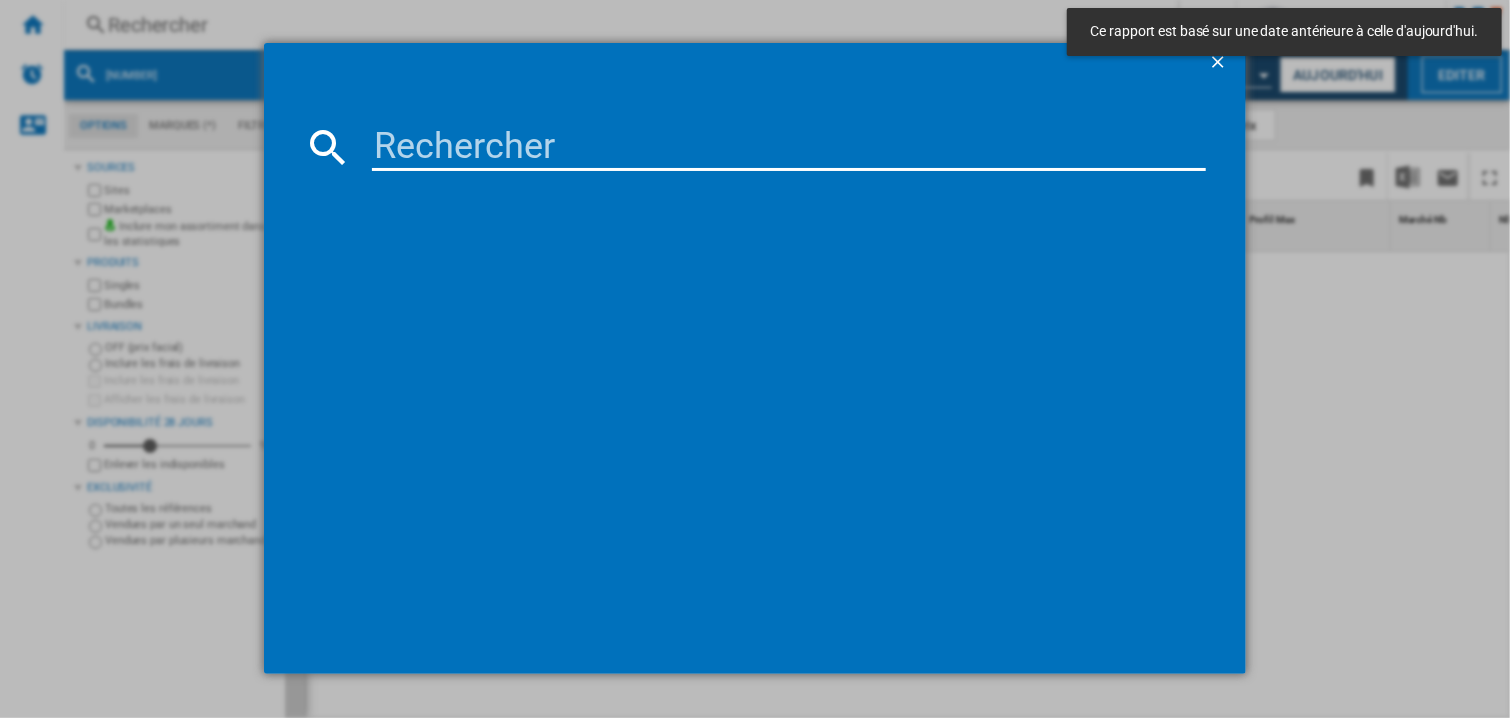 click at bounding box center (789, 147) 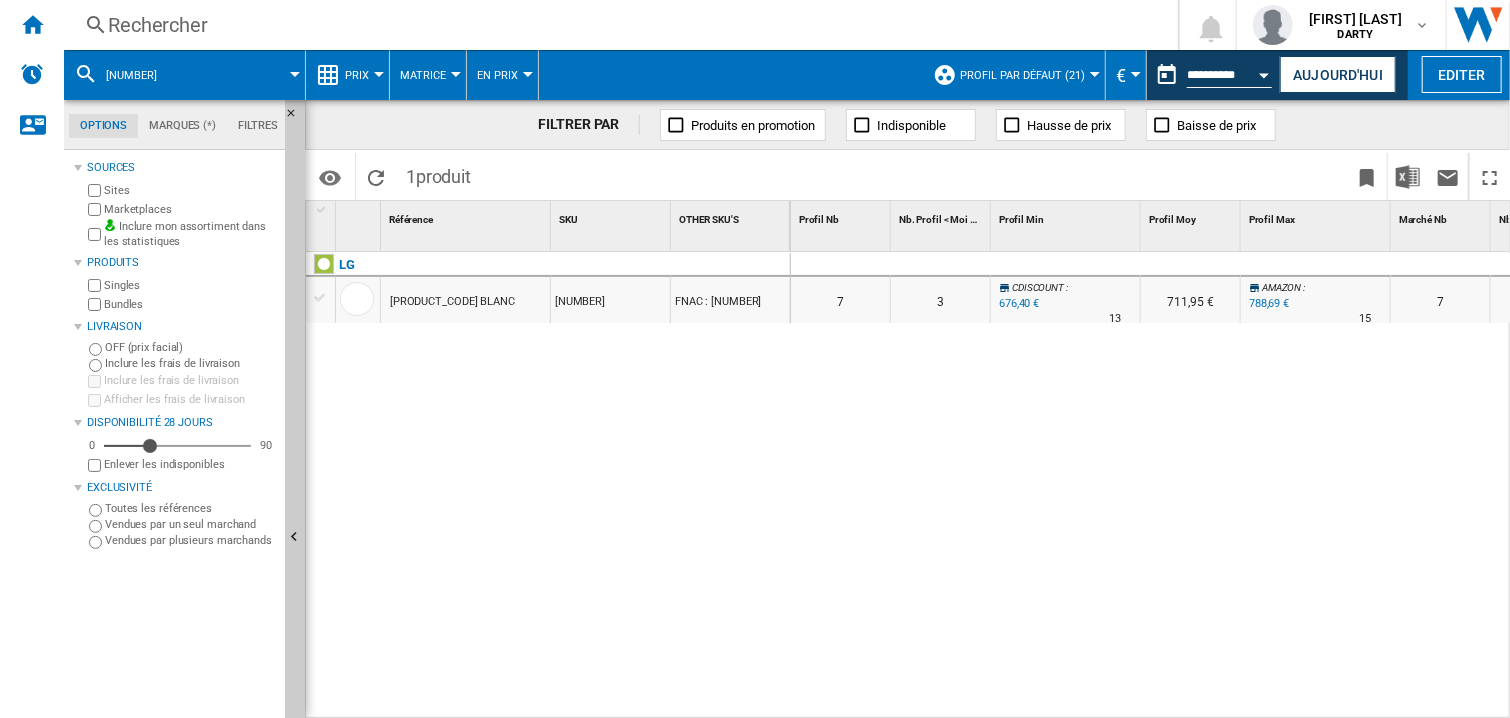 click on "Profil Min     [NUMBER]" at bounding box center (1066, 226) 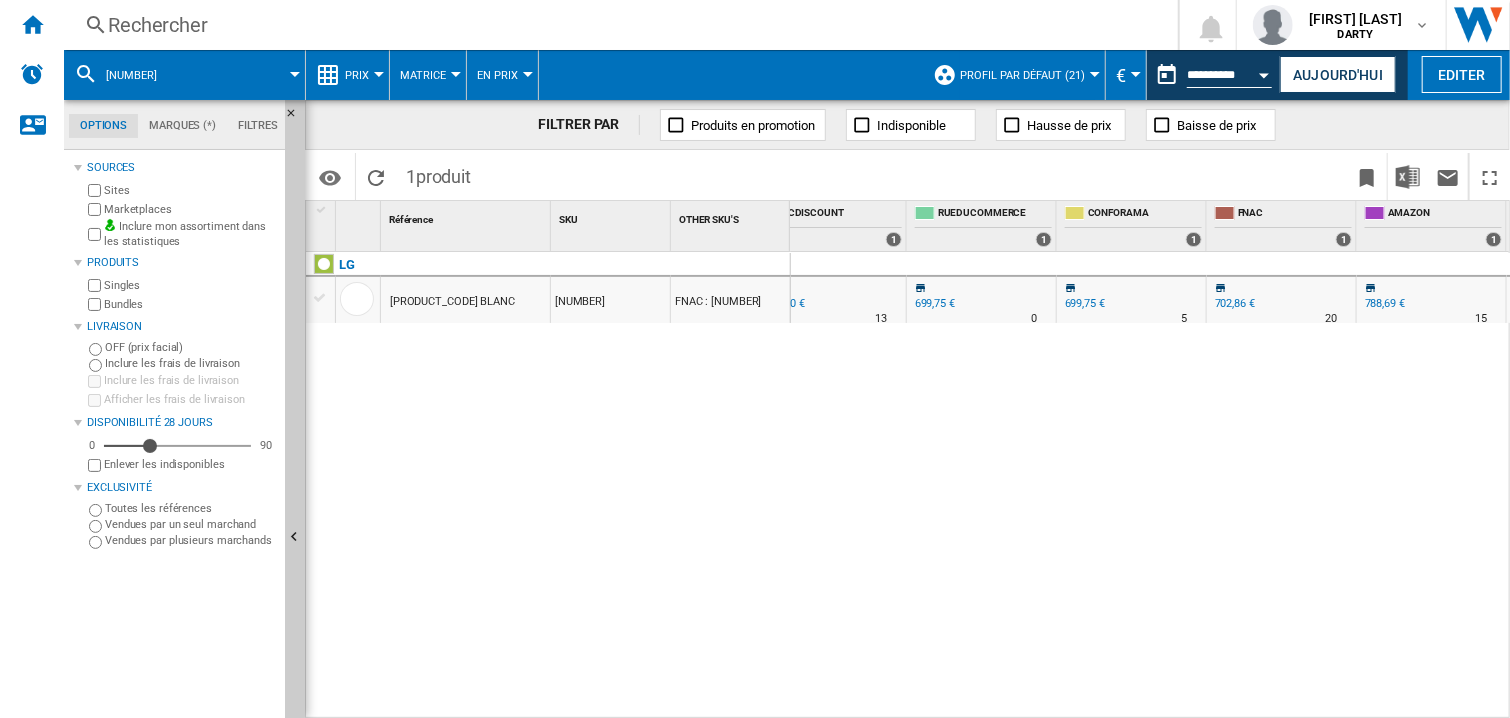 scroll, scrollTop: 0, scrollLeft: 1053, axis: horizontal 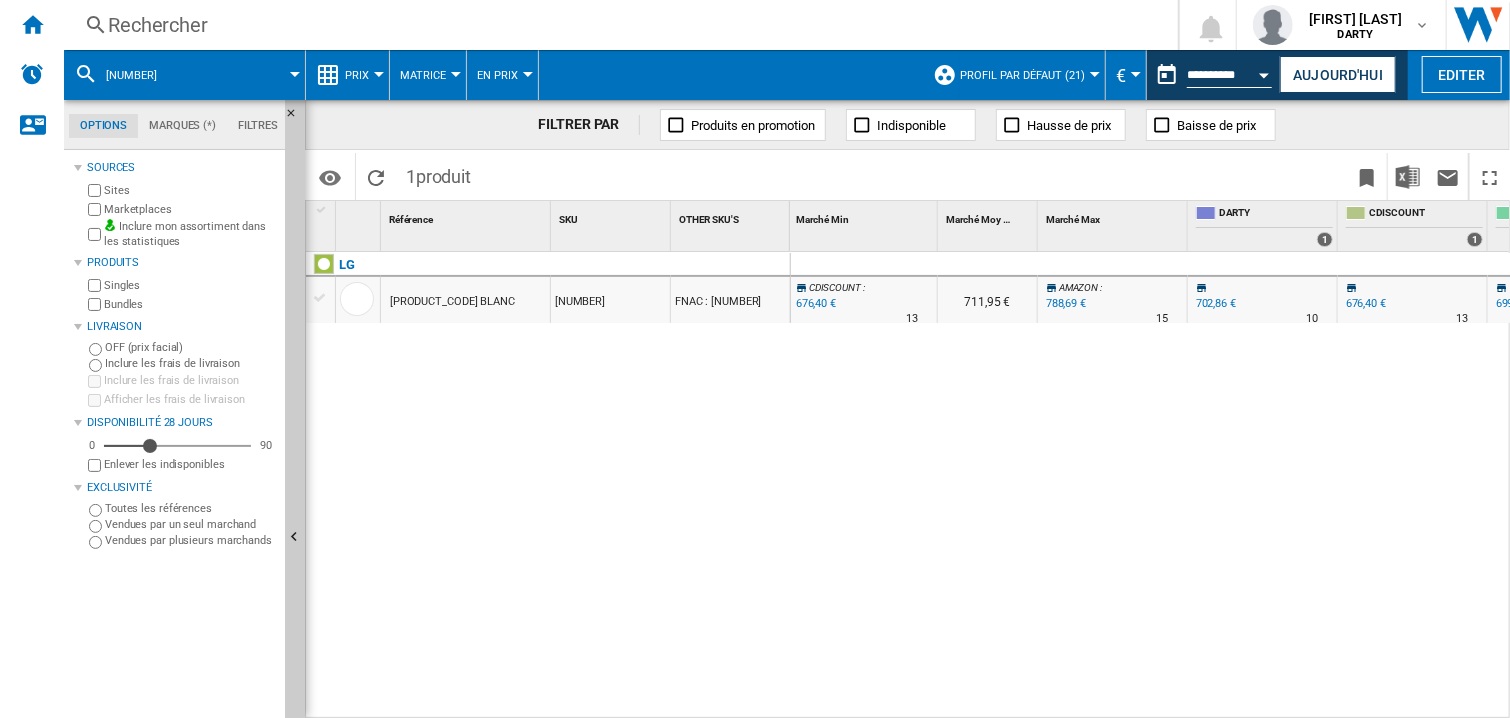 click on "Rechercher" at bounding box center [617, 25] 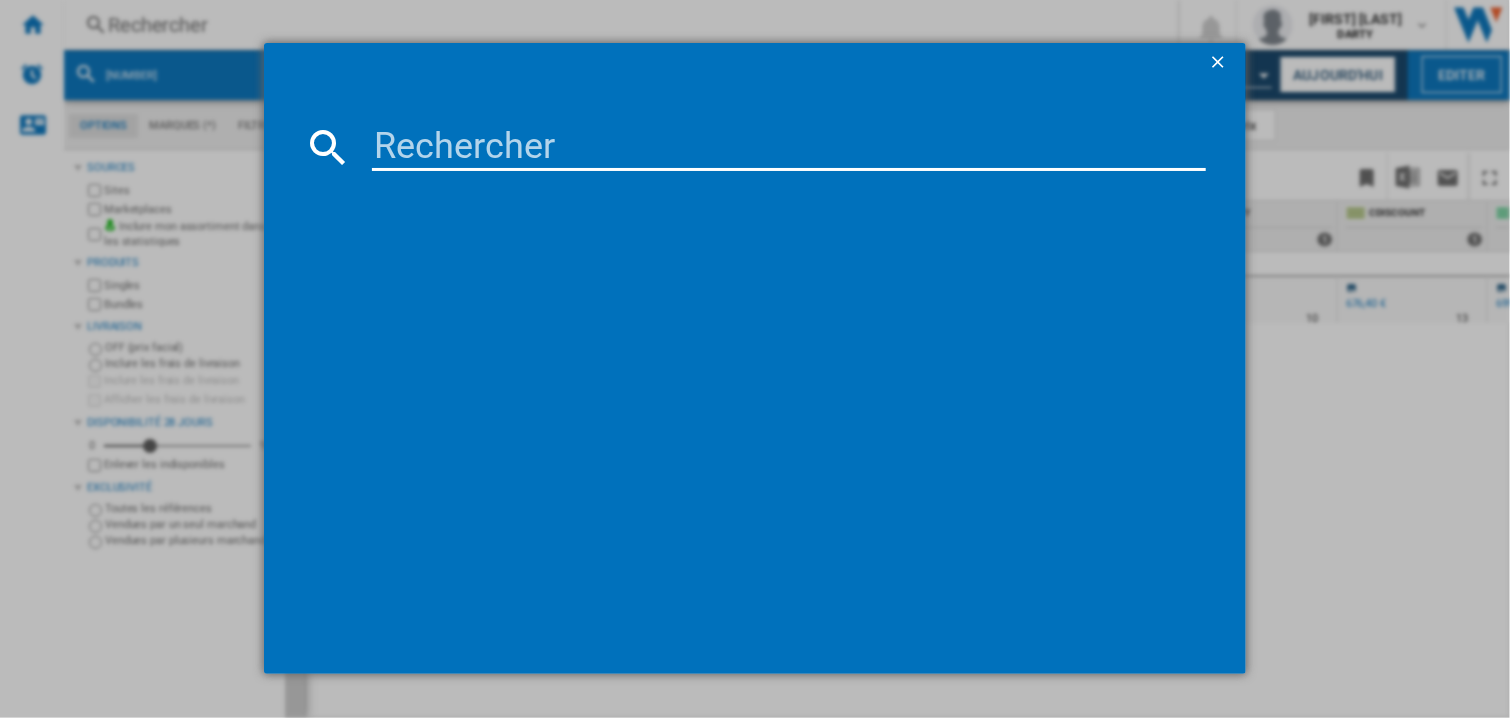 drag, startPoint x: 786, startPoint y: 341, endPoint x: 610, endPoint y: 9, distance: 375.7659 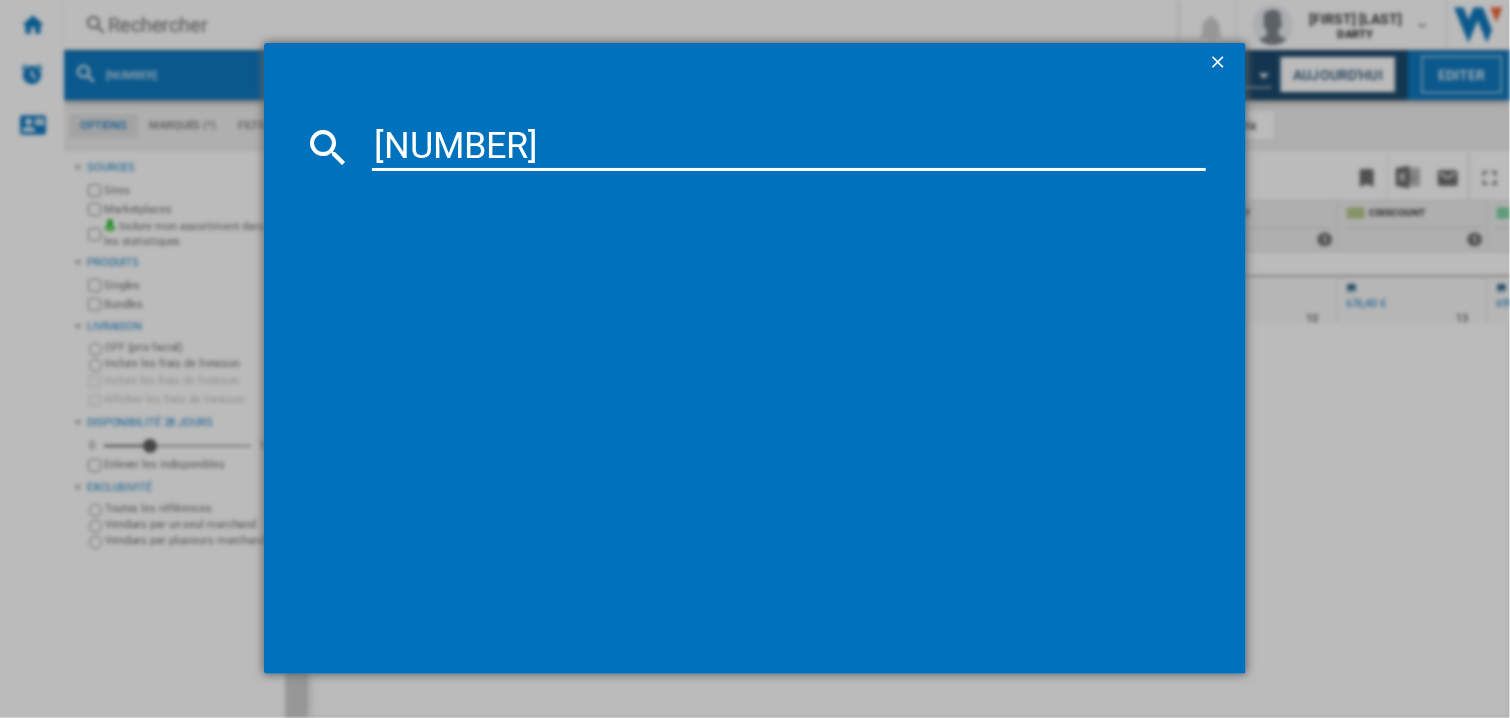 type on "[NUMBER]" 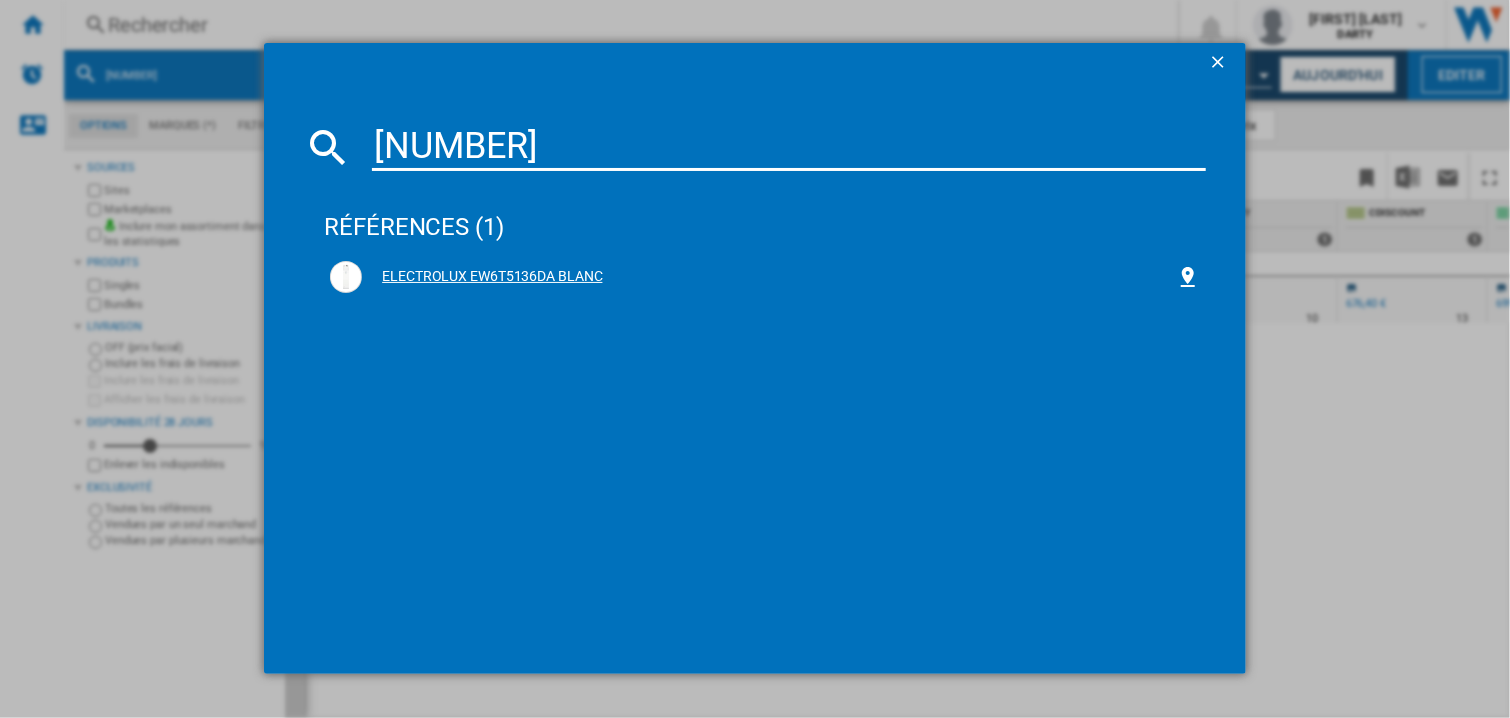 click on "ELECTROLUX EW6T5136DA BLANC" at bounding box center [769, 277] 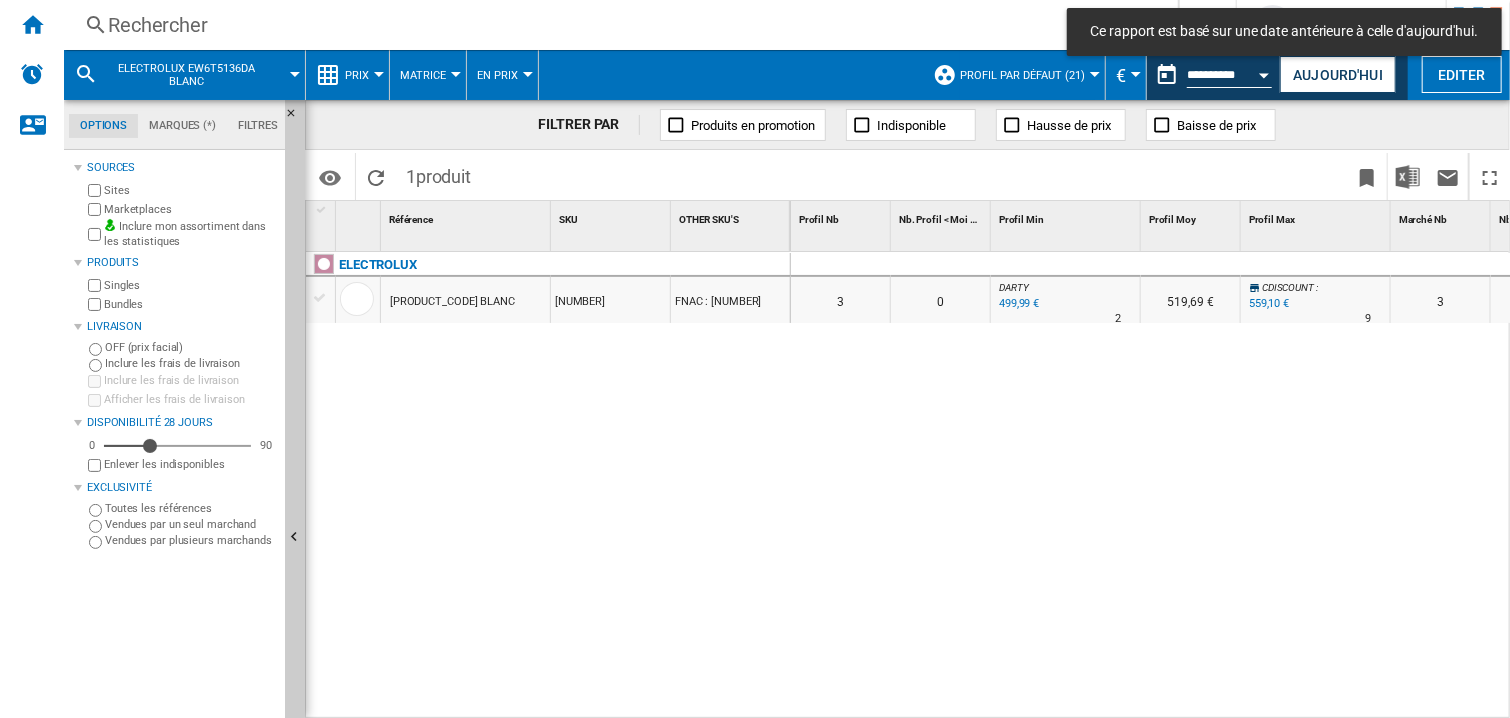 click at bounding box center [1066, 265] 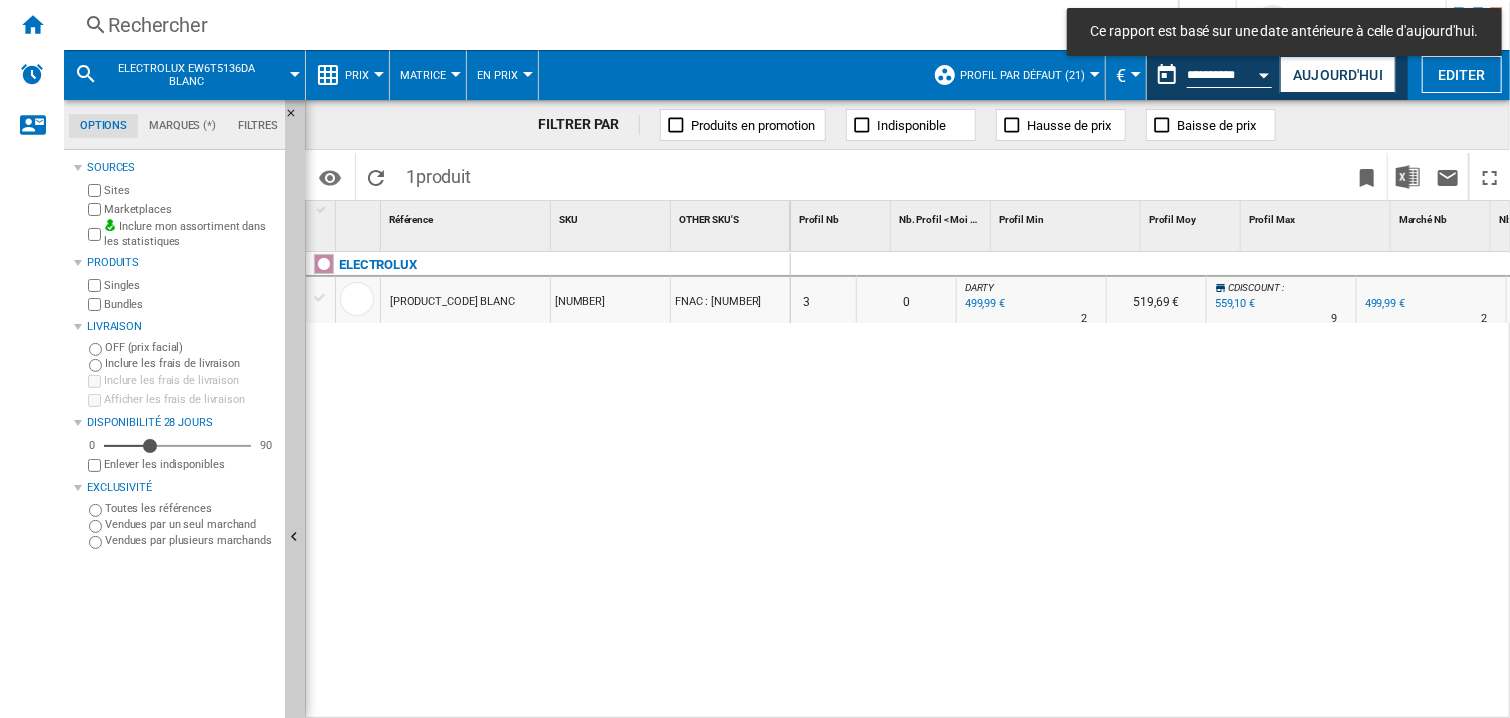 scroll, scrollTop: 0, scrollLeft: 0, axis: both 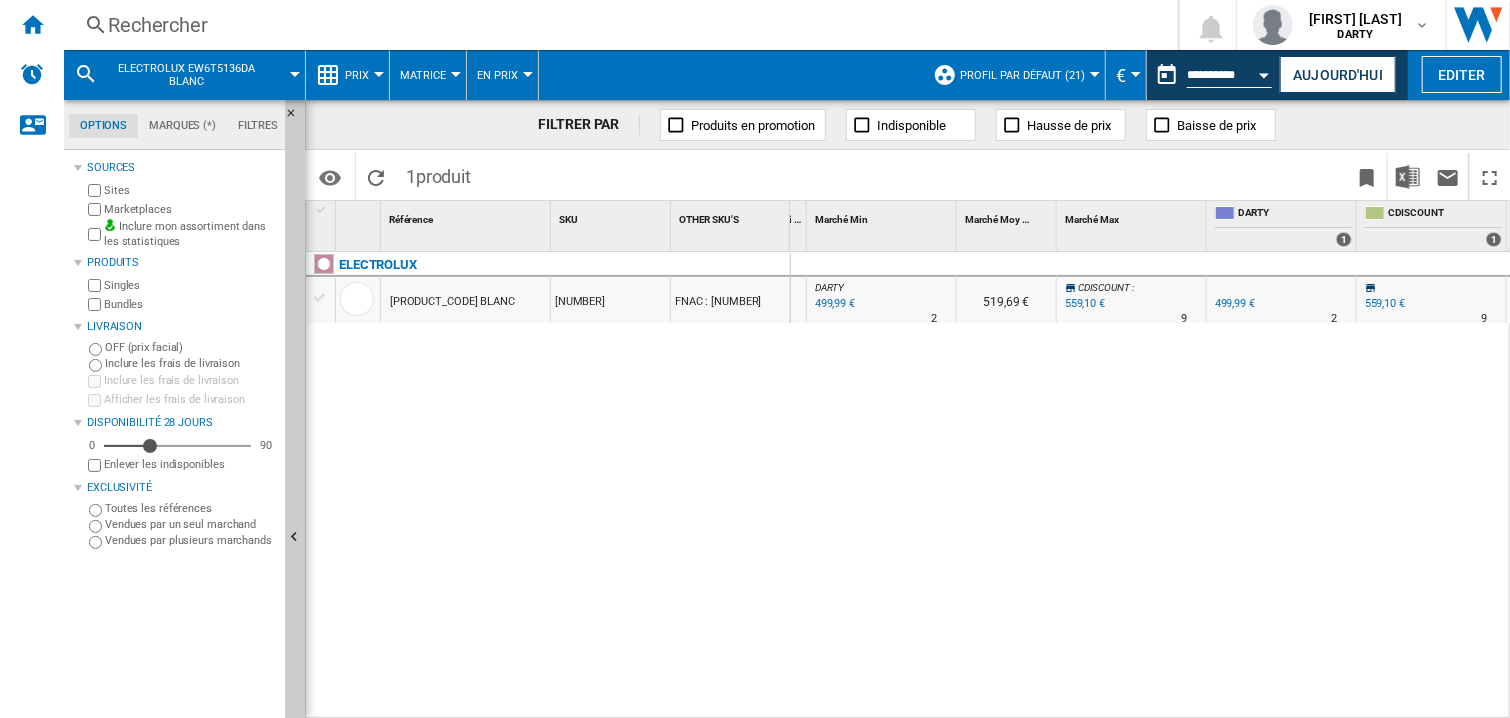 click at bounding box center (1265, 72) 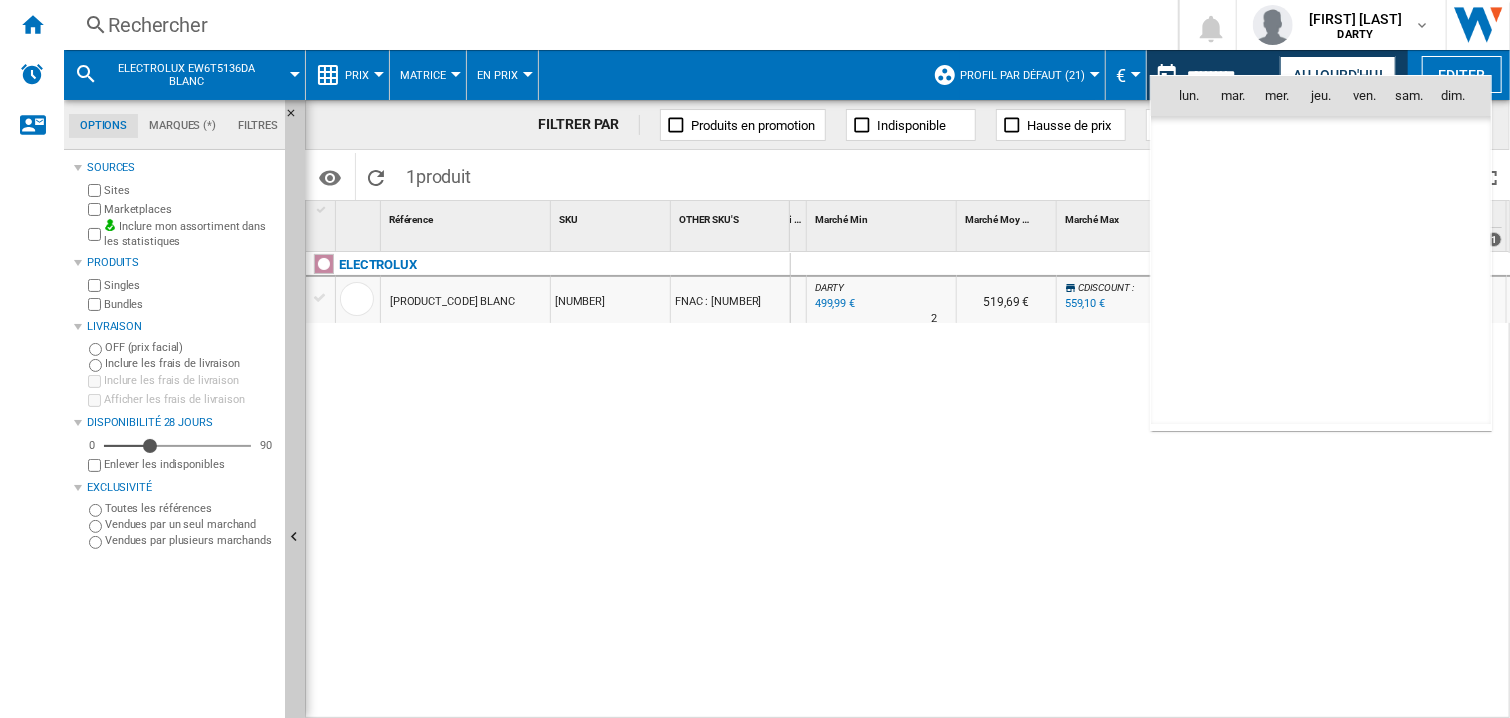 scroll, scrollTop: 6360, scrollLeft: 0, axis: vertical 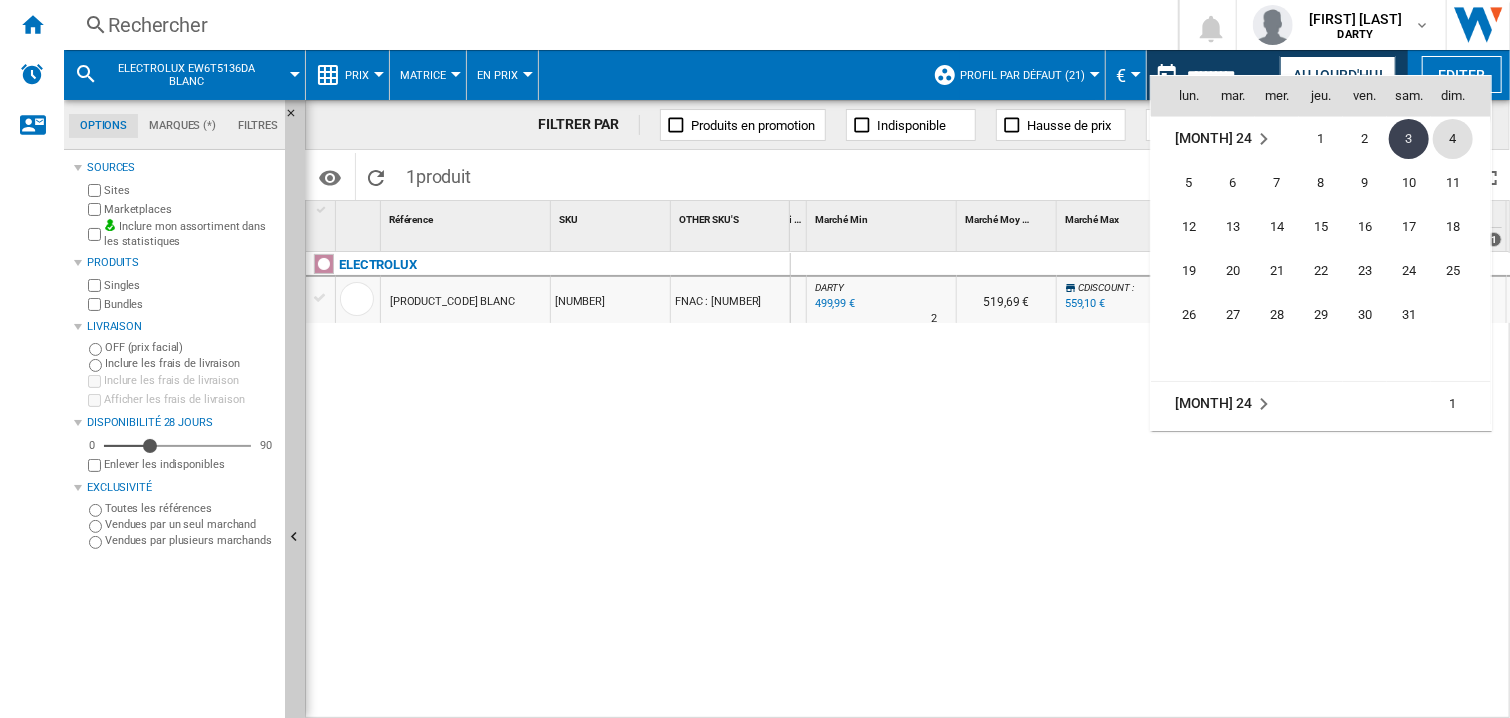click on "4" at bounding box center [1453, 139] 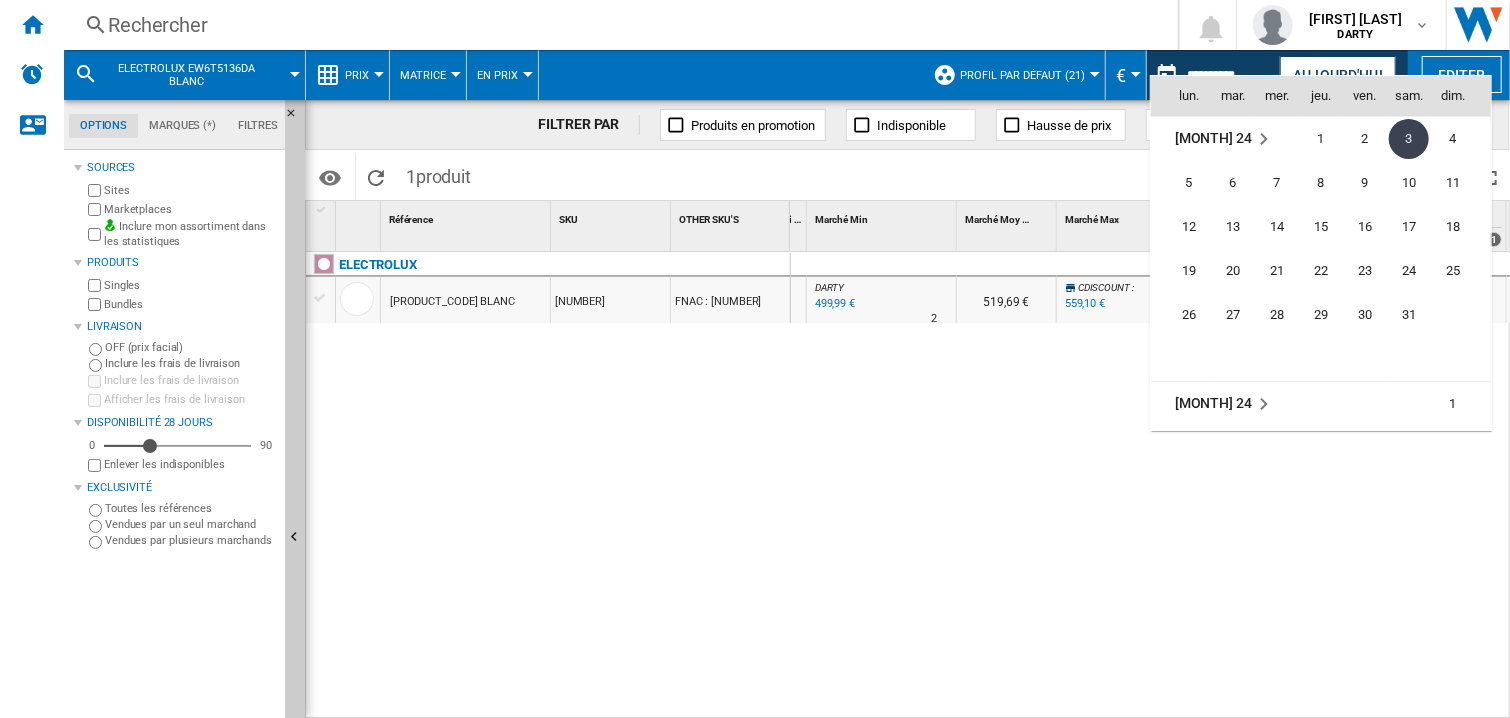 type on "**********" 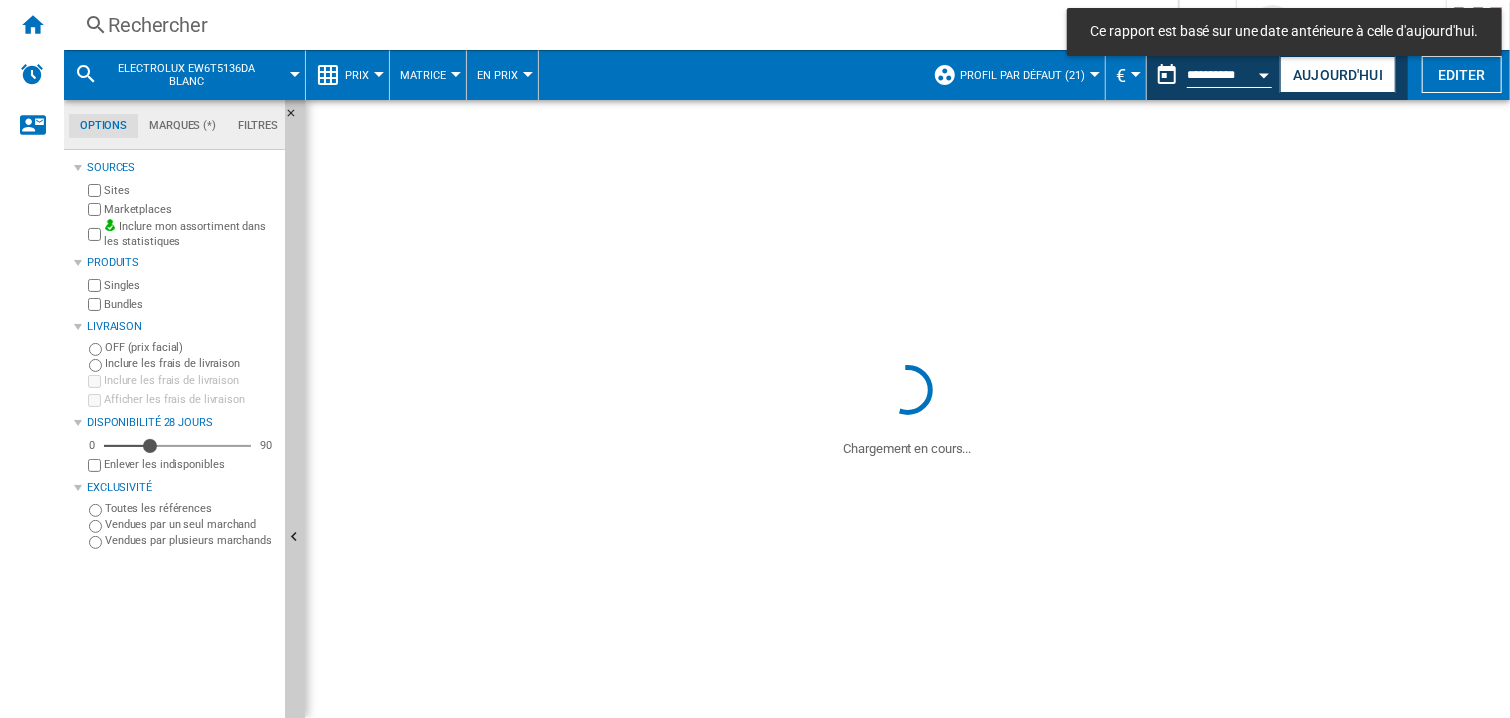 click on "Rechercher" at bounding box center (617, 25) 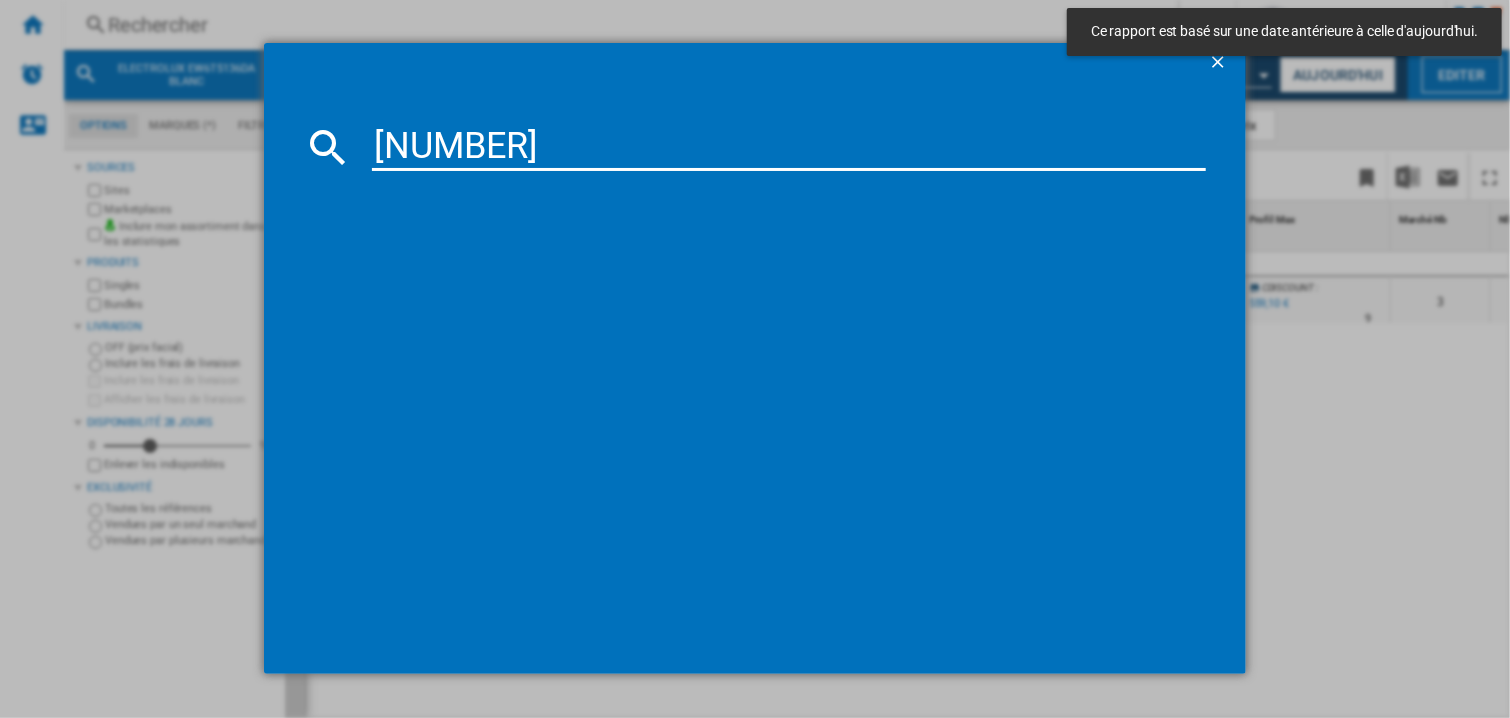 type on "[NUMBER]" 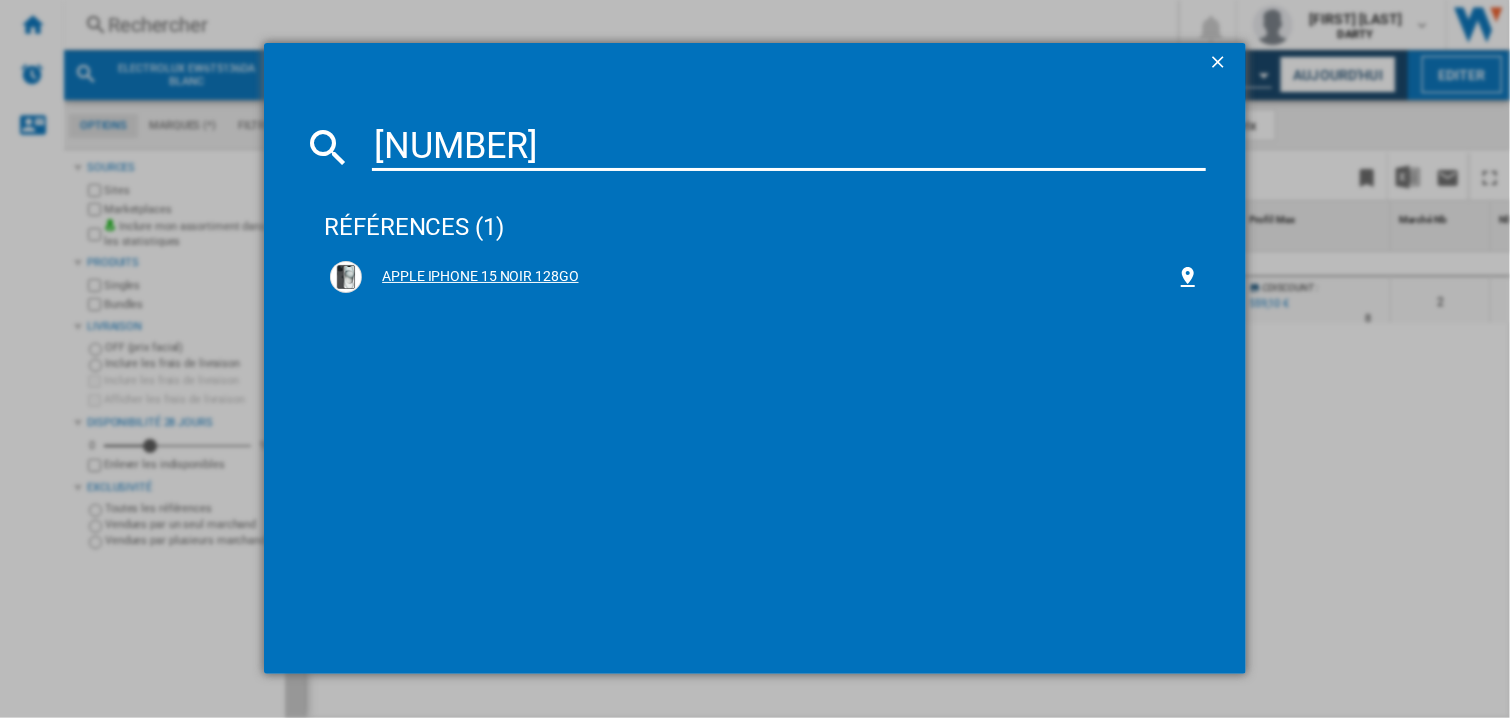 click on "APPLE IPHONE 15 NOIR 128GO" at bounding box center [765, 277] 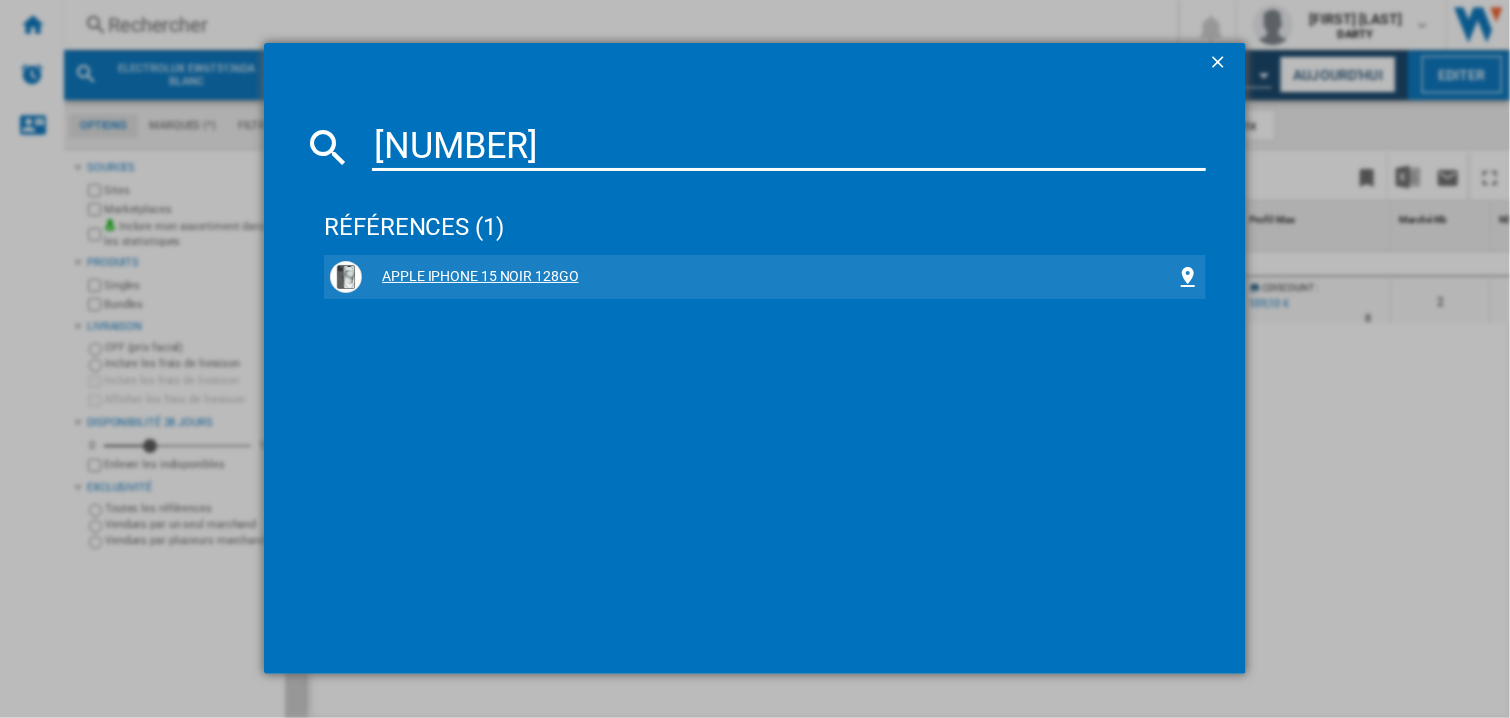 click on "APPLE IPHONE 15 NOIR 128GO" at bounding box center (769, 277) 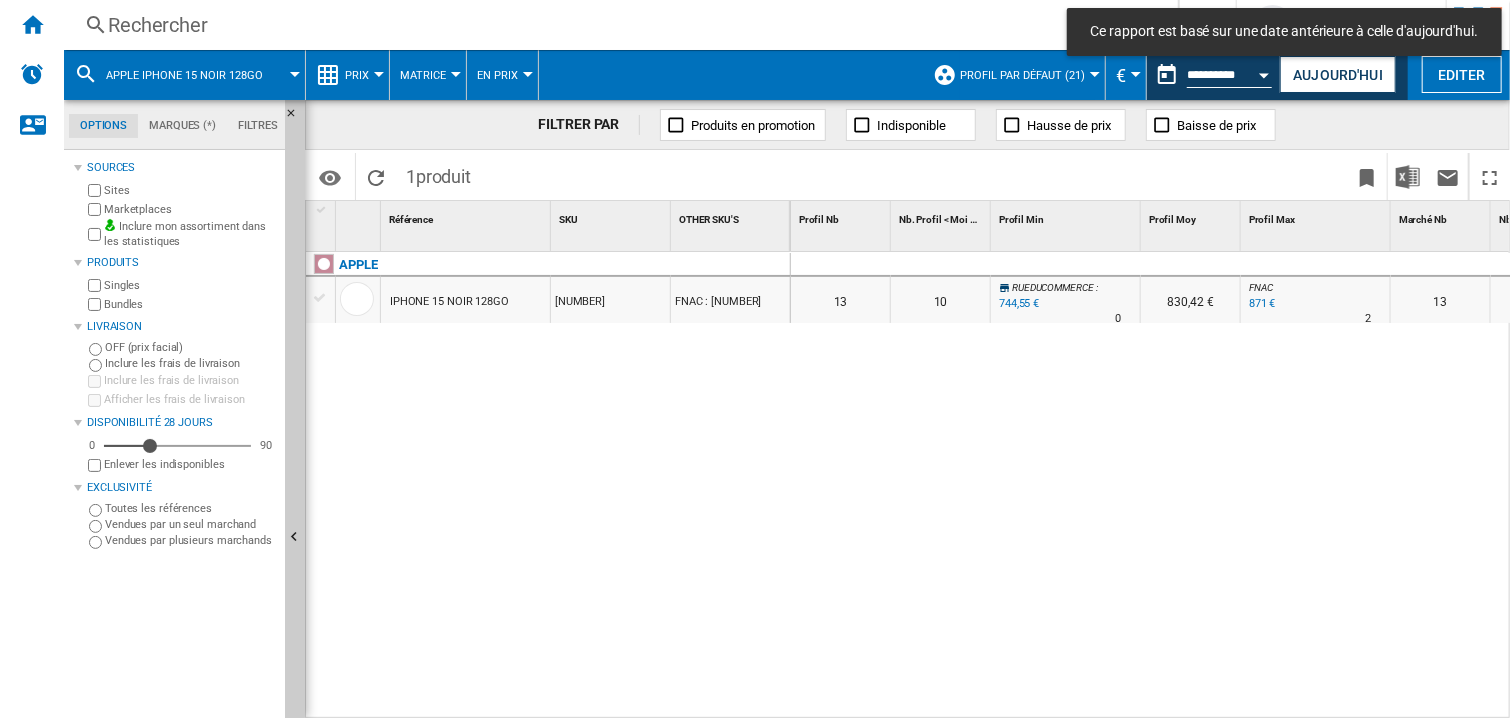 click at bounding box center (1066, 265) 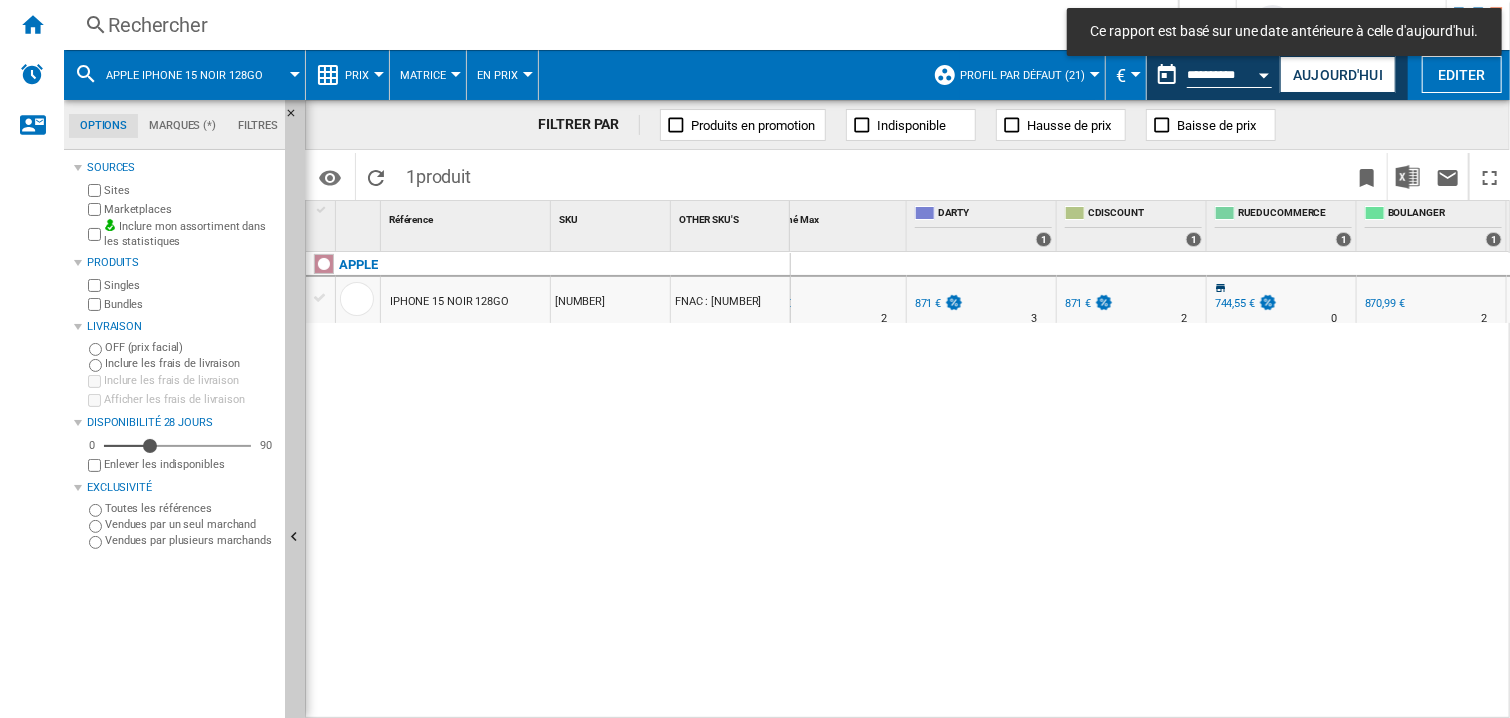 scroll, scrollTop: 0, scrollLeft: 1234, axis: horizontal 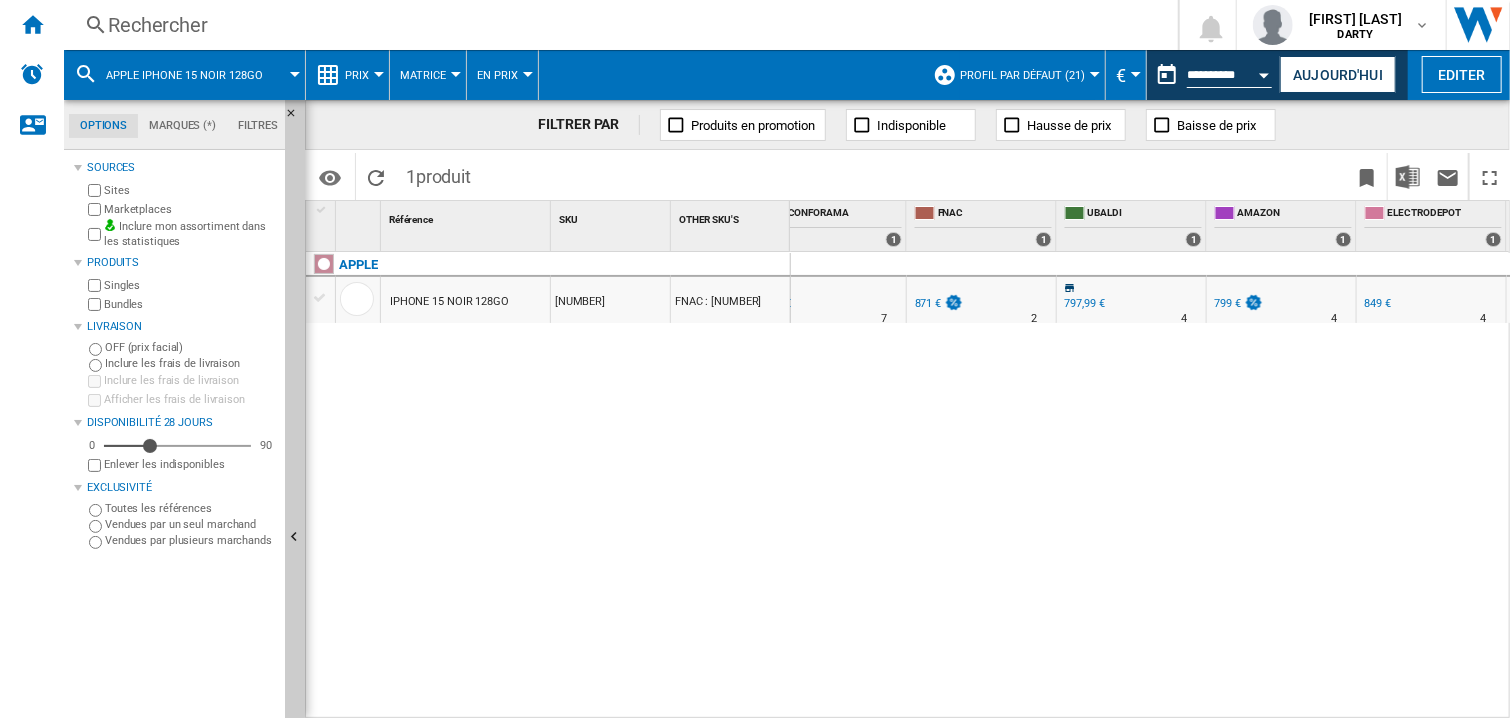 drag, startPoint x: 1167, startPoint y: 458, endPoint x: 1179, endPoint y: 394, distance: 65.11528 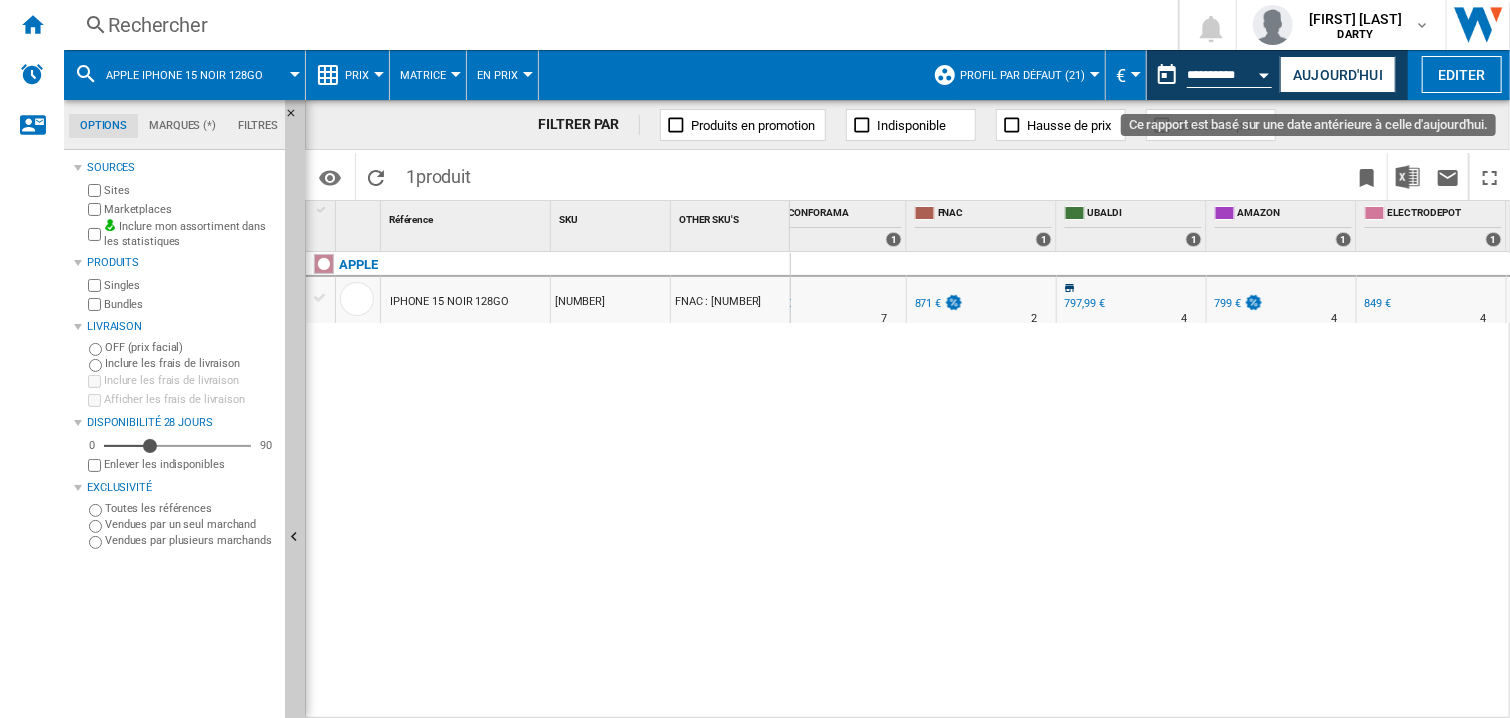 click at bounding box center [1265, 72] 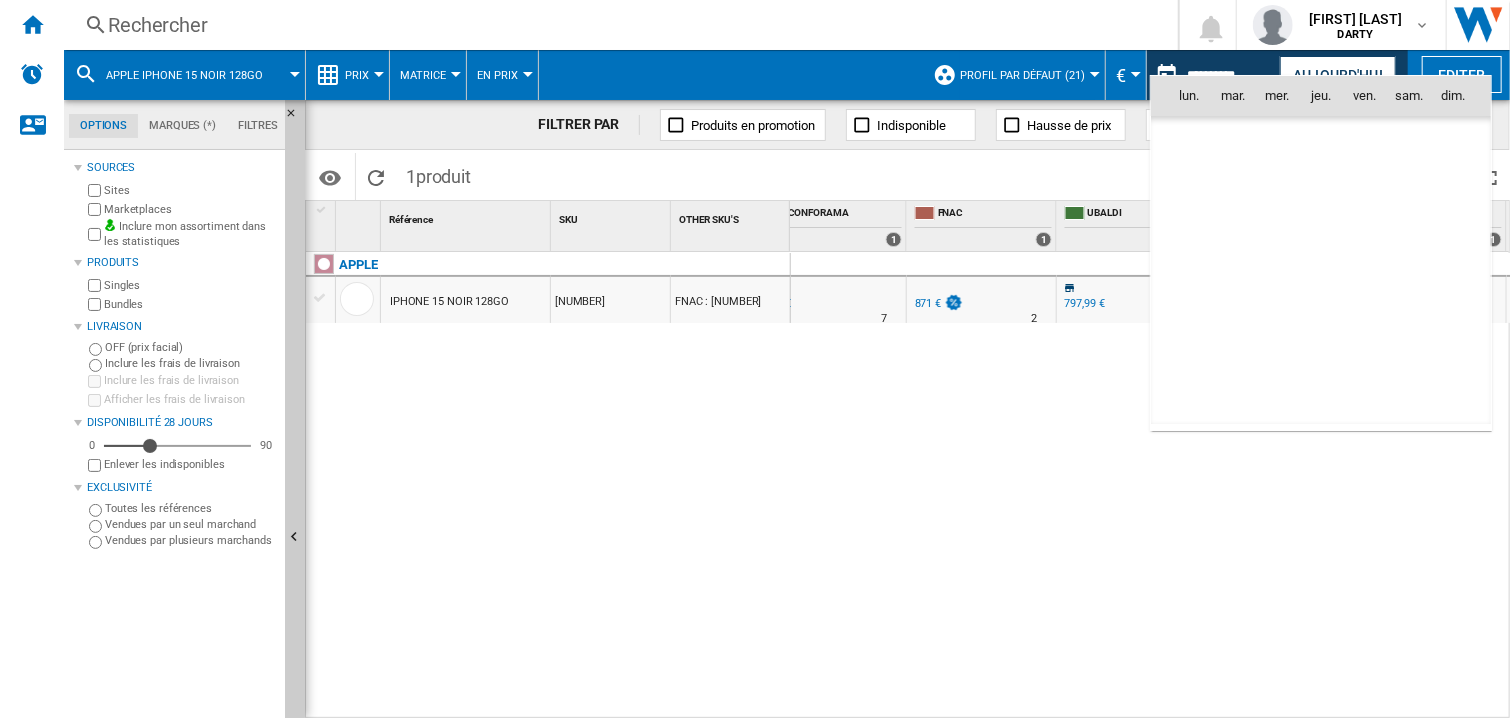 scroll, scrollTop: 6360, scrollLeft: 0, axis: vertical 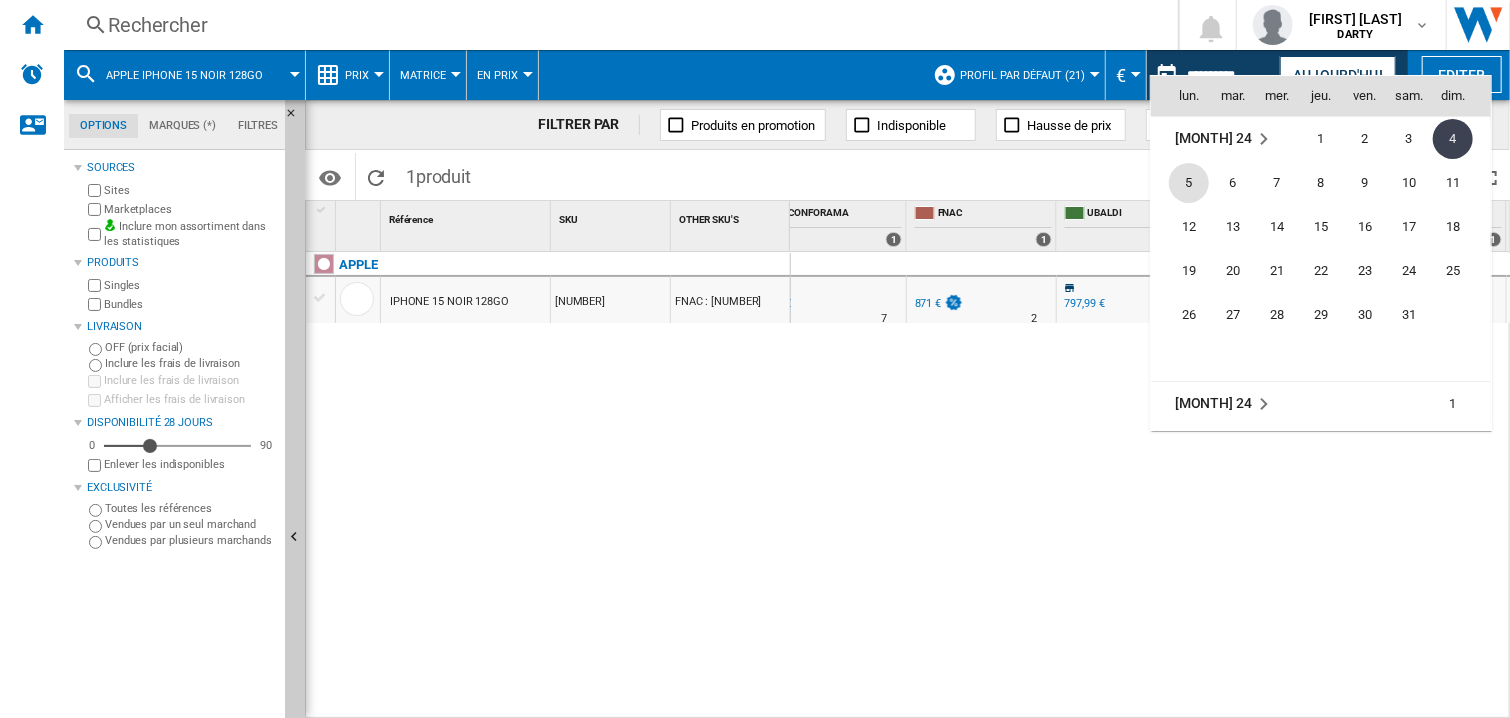click on "5" at bounding box center (1189, 183) 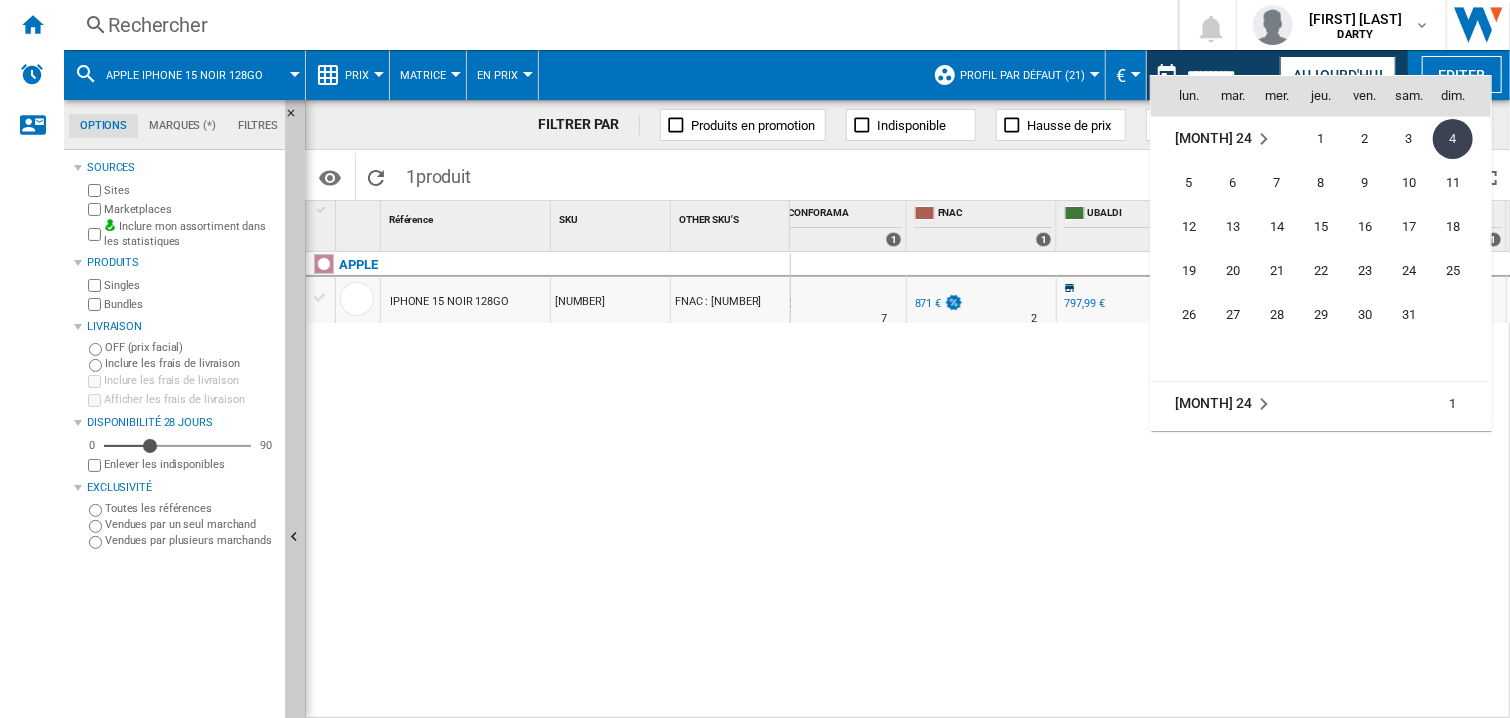 type on "**********" 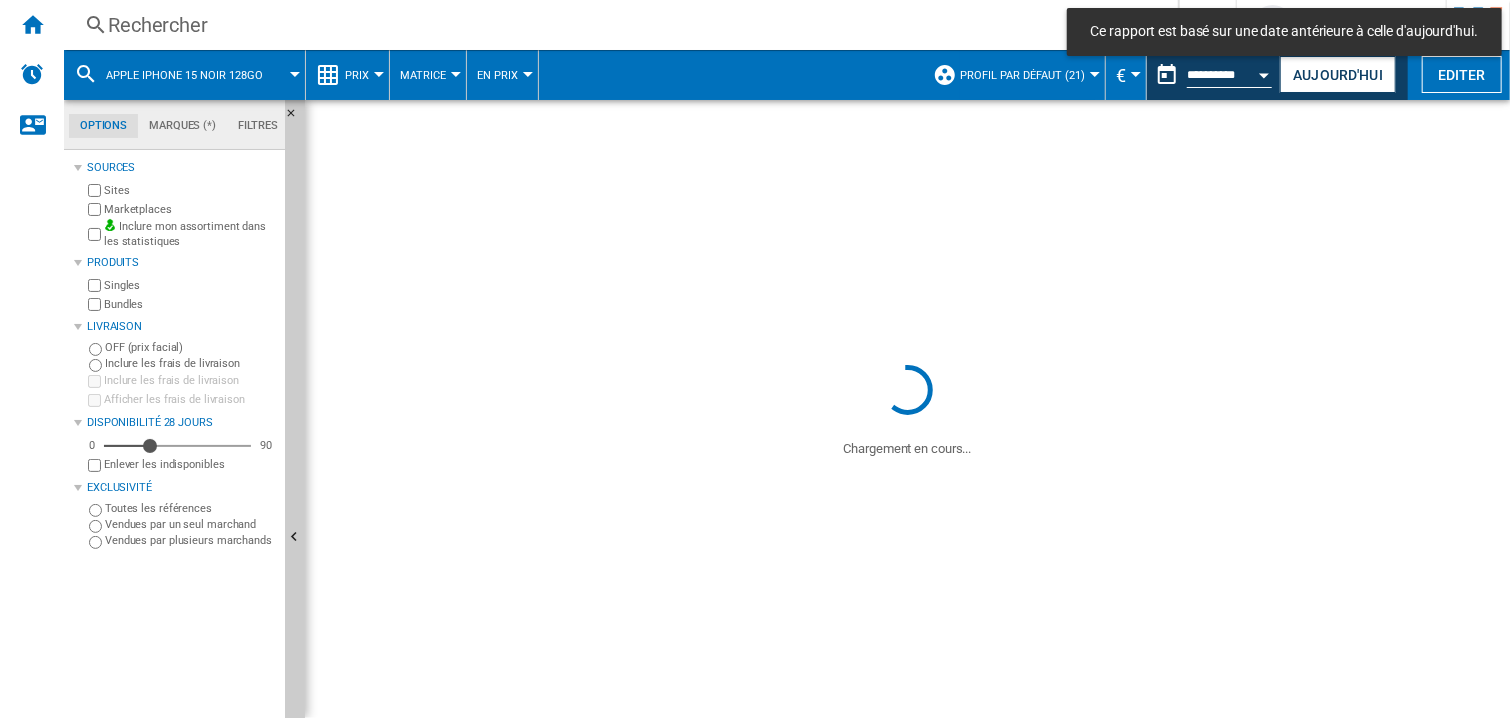 click on "Rechercher" at bounding box center [617, 25] 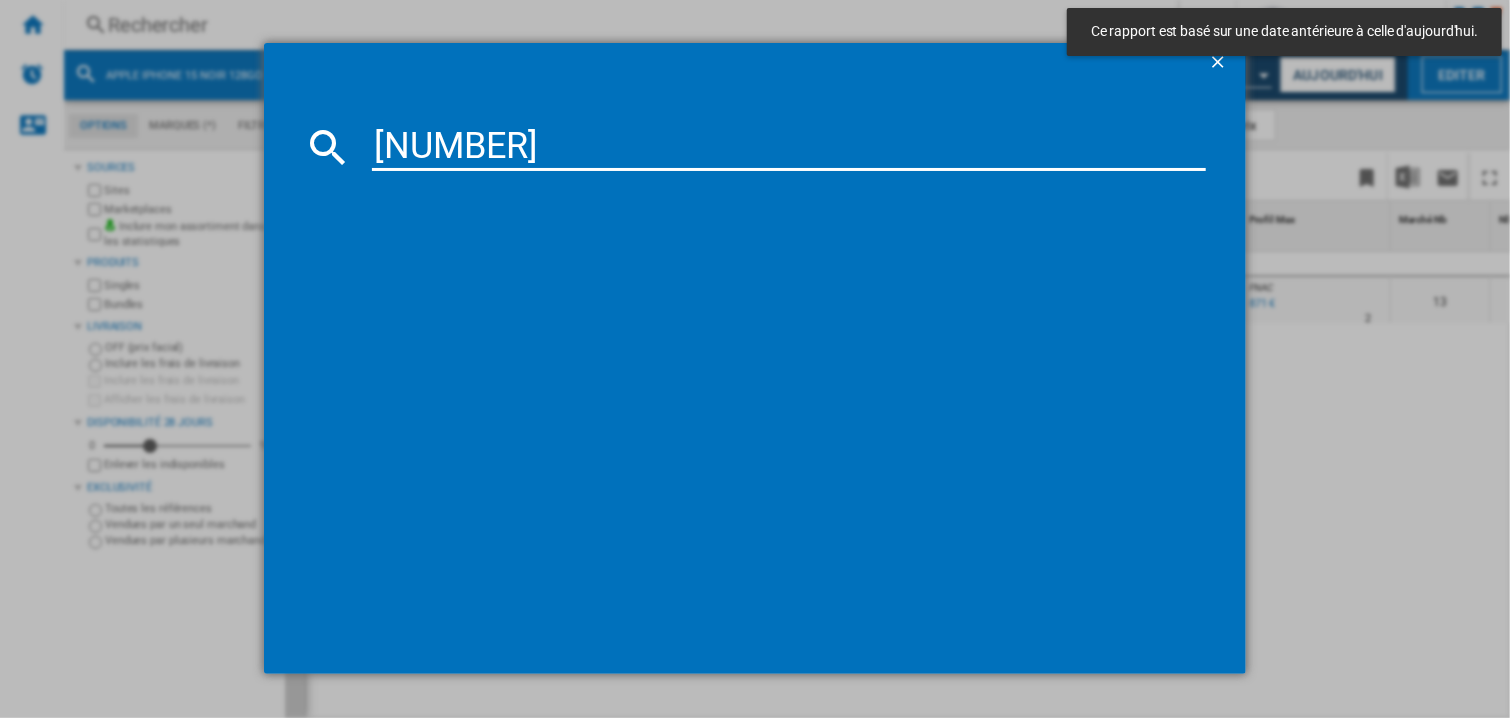 type on "[NUMBER]" 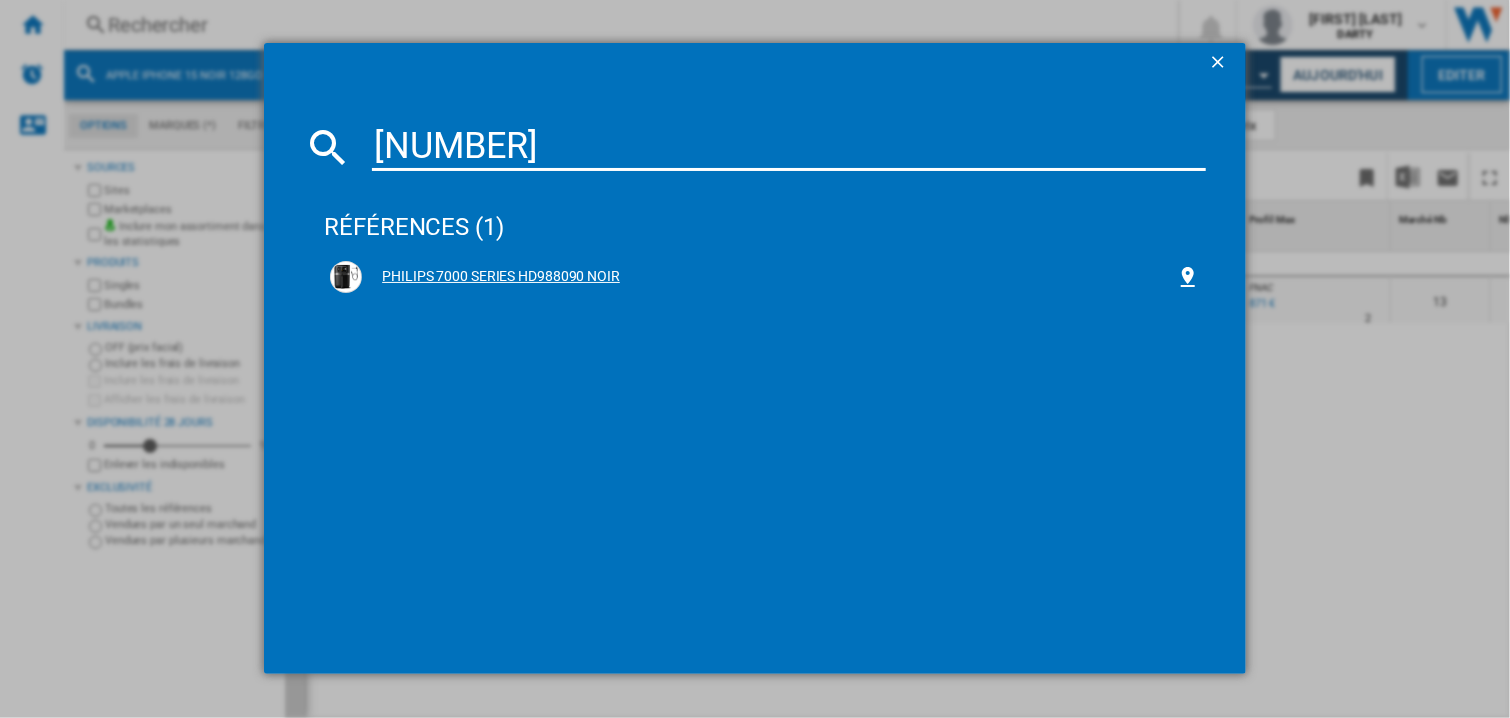 click on "PHILIPS 7000 SERIES HD988090 NOIR" at bounding box center (765, 277) 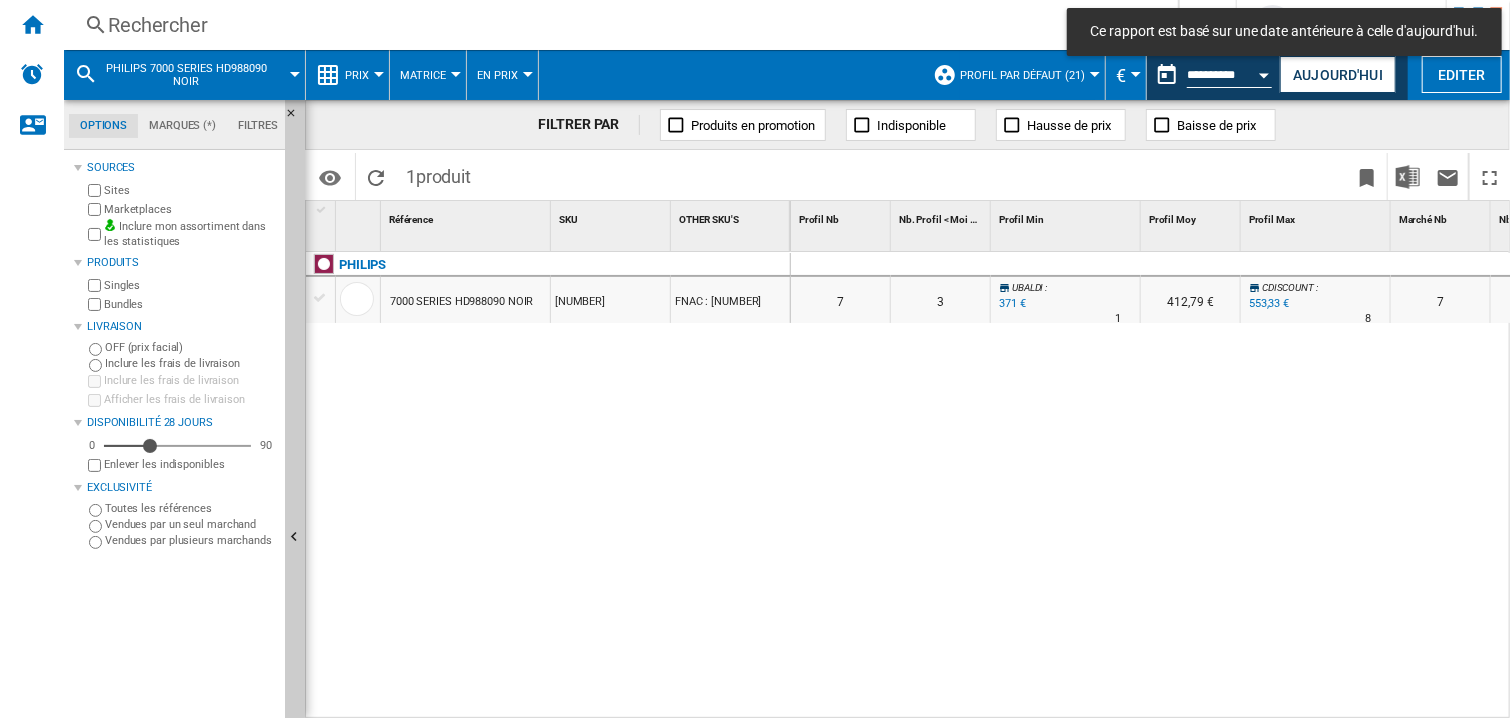 click at bounding box center [1066, 265] 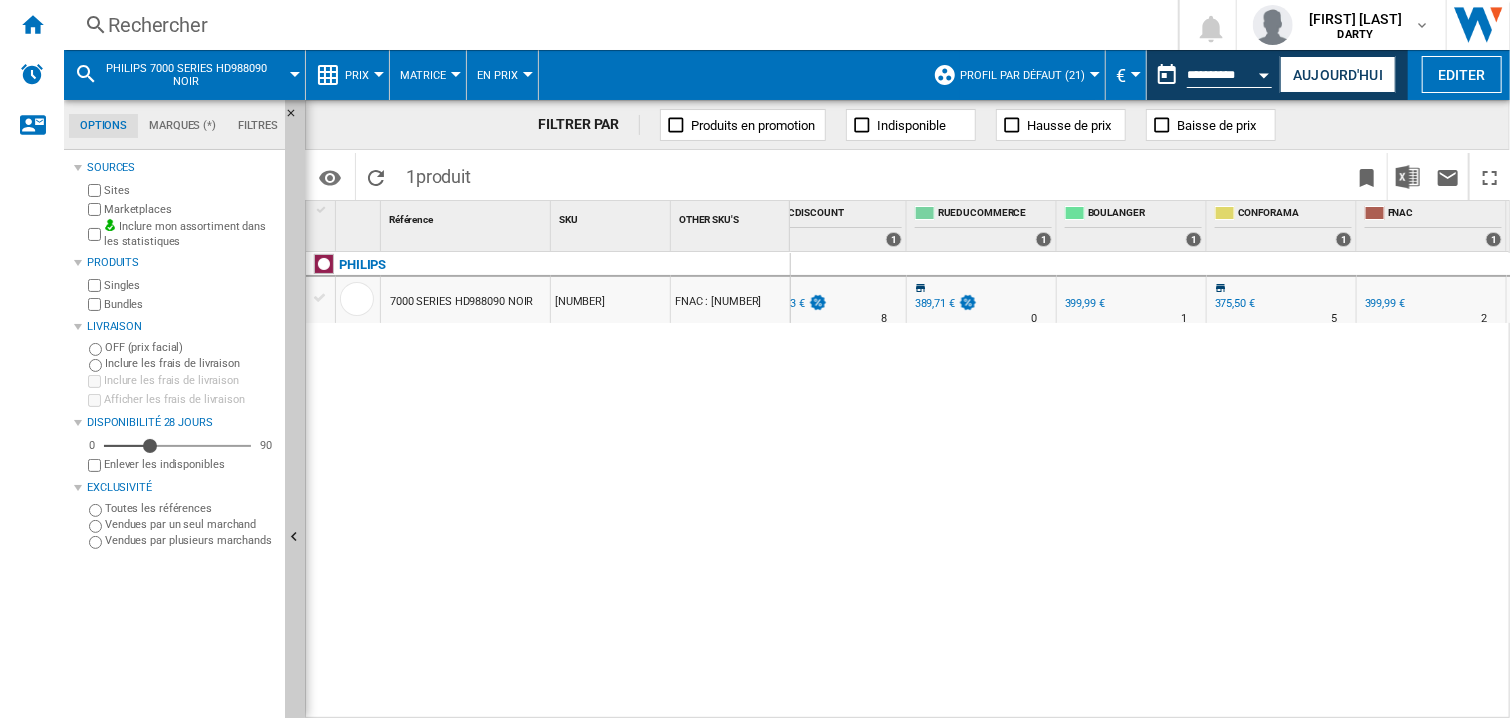 click on "0
0
0
0
7
3
UBALDI
:
-7.2 %
371 €
%
N/A
1
UBALDI  :
412,79 €
CDISCOUNT
:
+38.3 %
553,33 €
%
N/A
8
CDISCOUNT  :
7
3
UBALDI
:
-7.2 %
371 €
N/A" at bounding box center [1151, 486] 